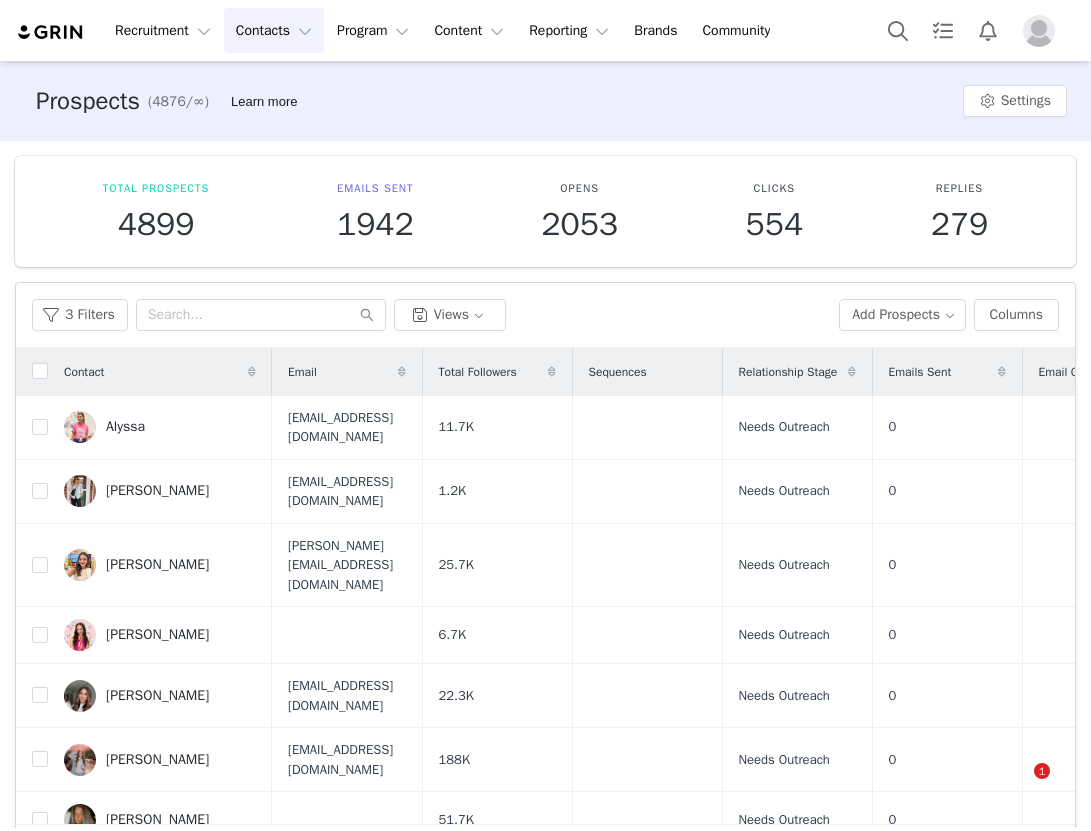 scroll, scrollTop: 0, scrollLeft: 0, axis: both 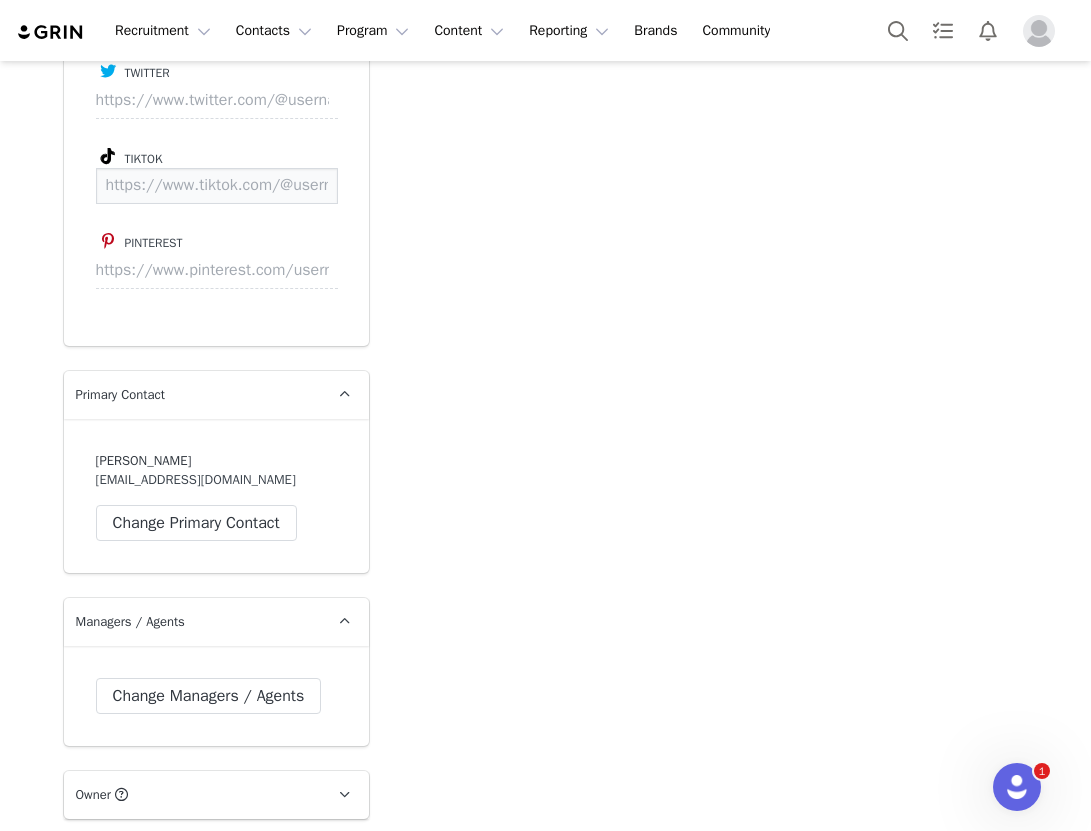 click at bounding box center [217, 186] 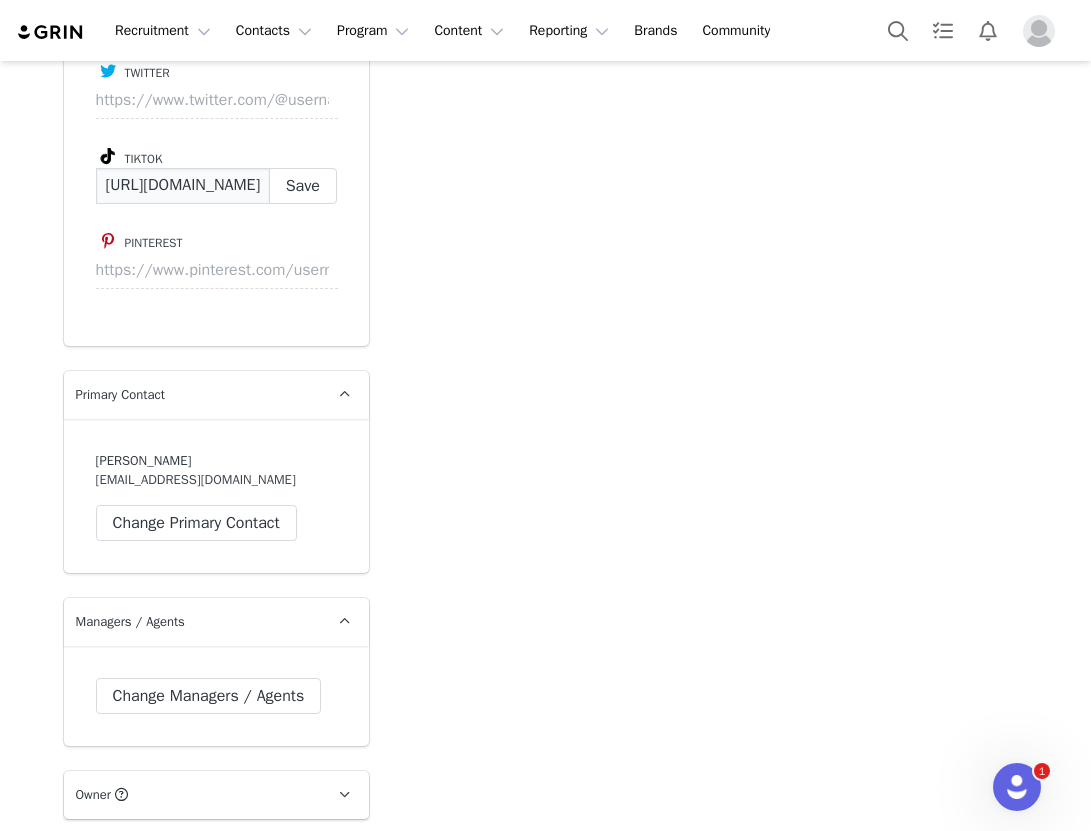 scroll, scrollTop: 0, scrollLeft: 331, axis: horizontal 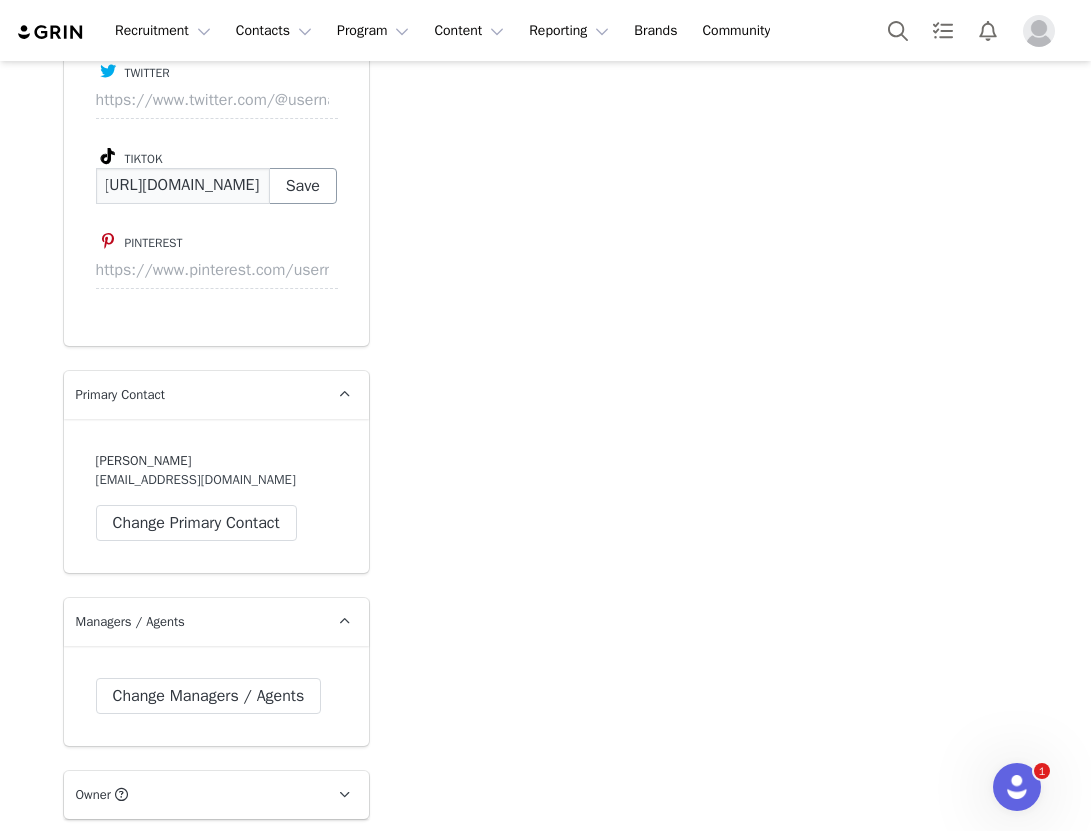 type on "https://www.tiktok.com/@blondeandbeachy" 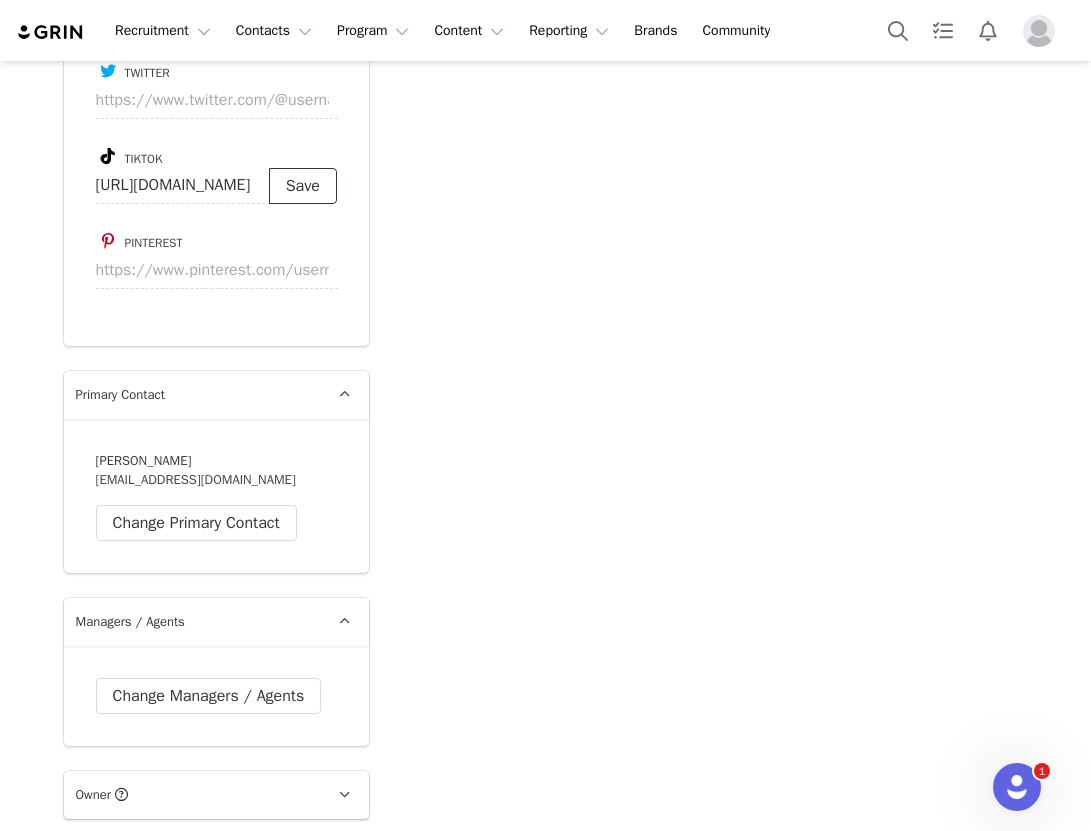scroll, scrollTop: 0, scrollLeft: 0, axis: both 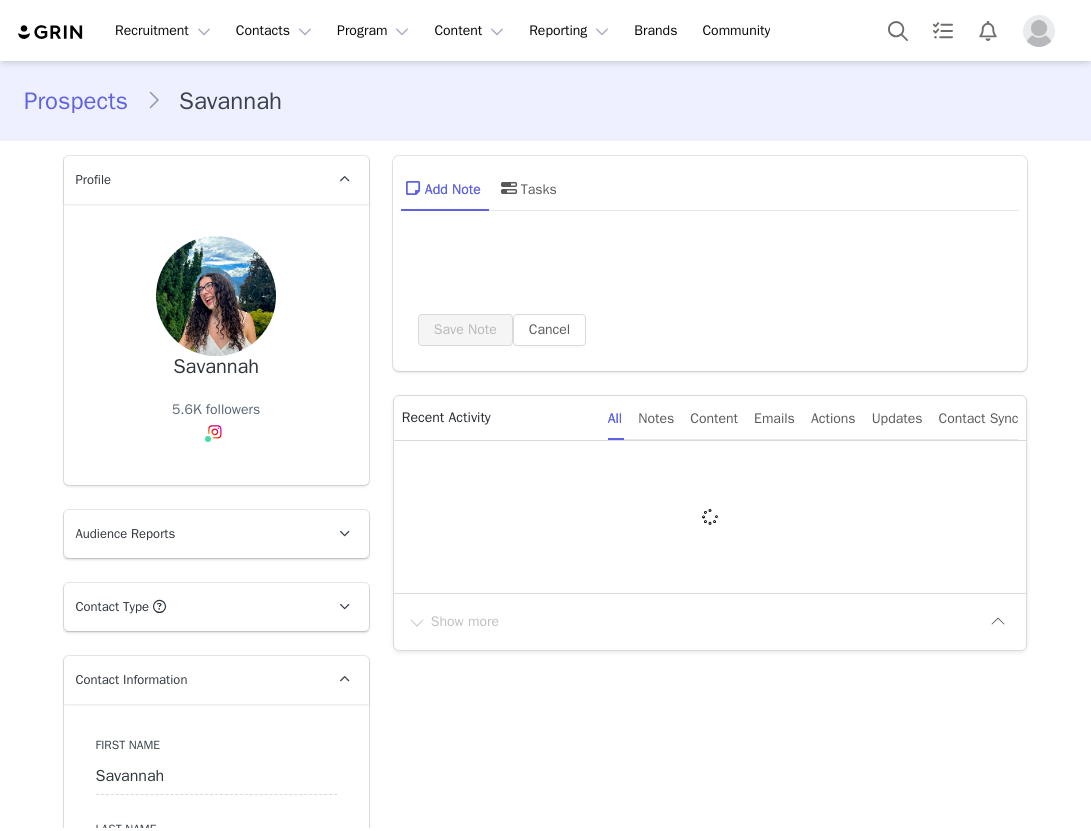 type on "+1 (United States)" 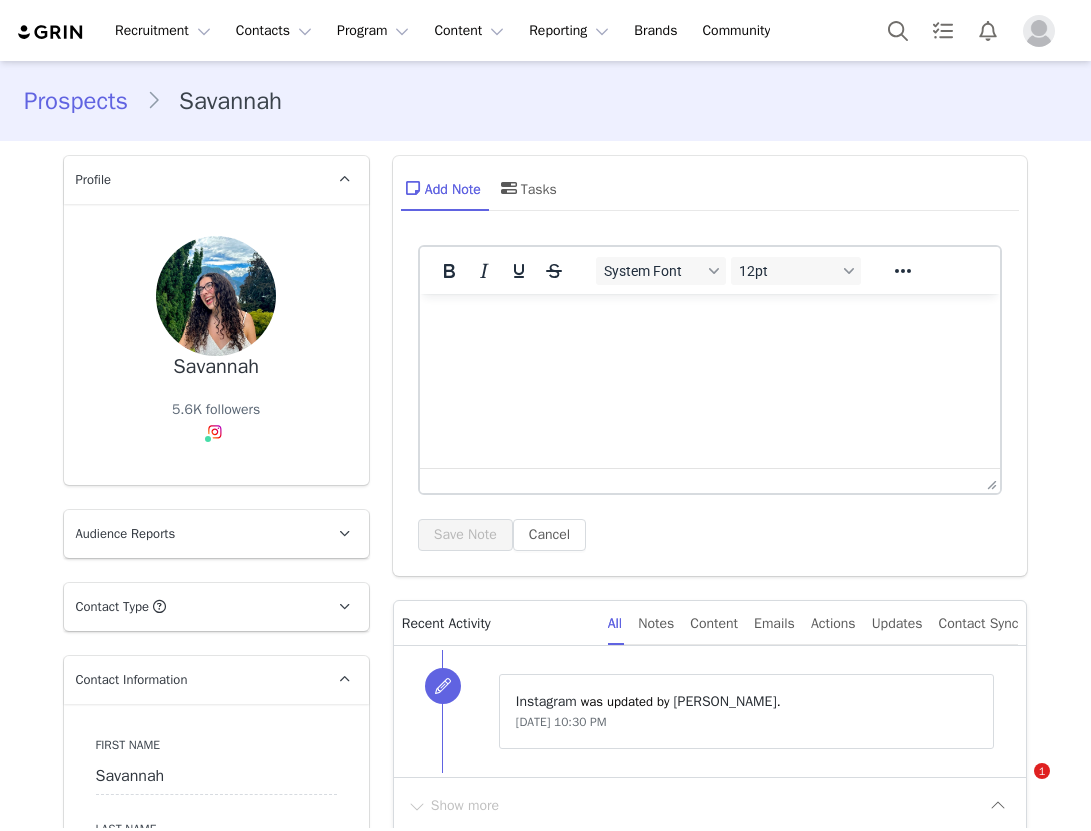 scroll, scrollTop: 0, scrollLeft: 0, axis: both 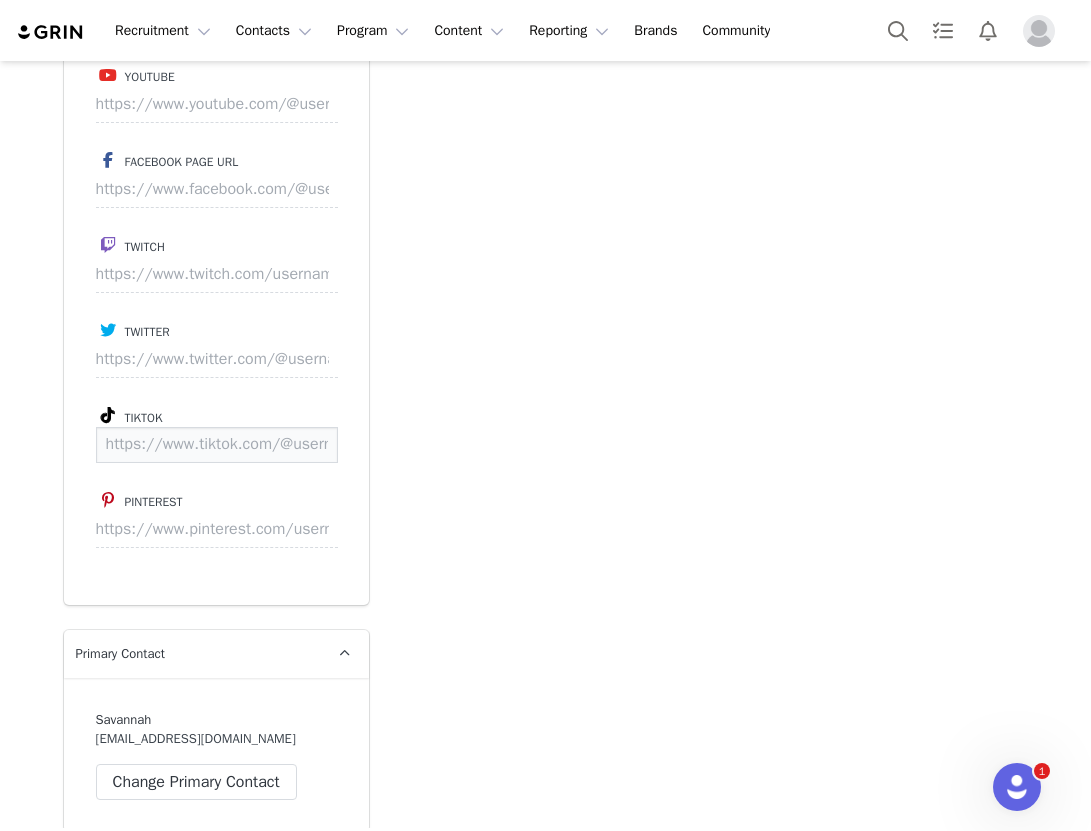 click at bounding box center (217, 445) 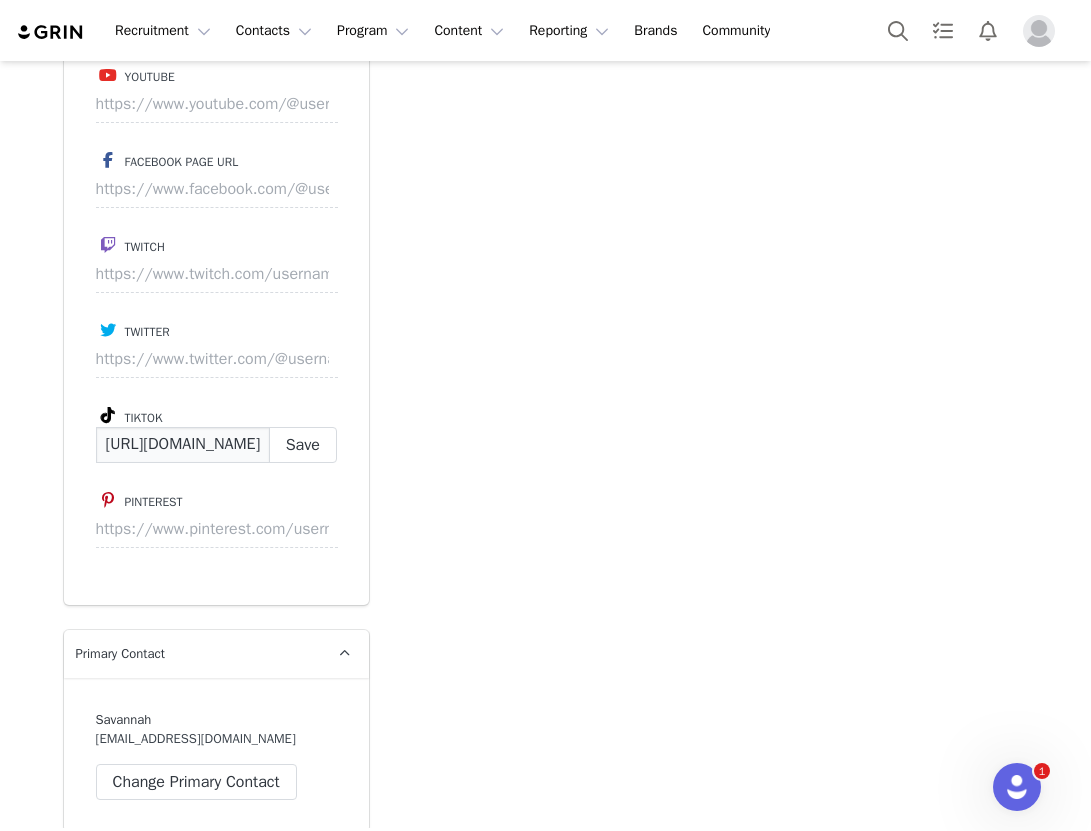 scroll, scrollTop: 0, scrollLeft: 174, axis: horizontal 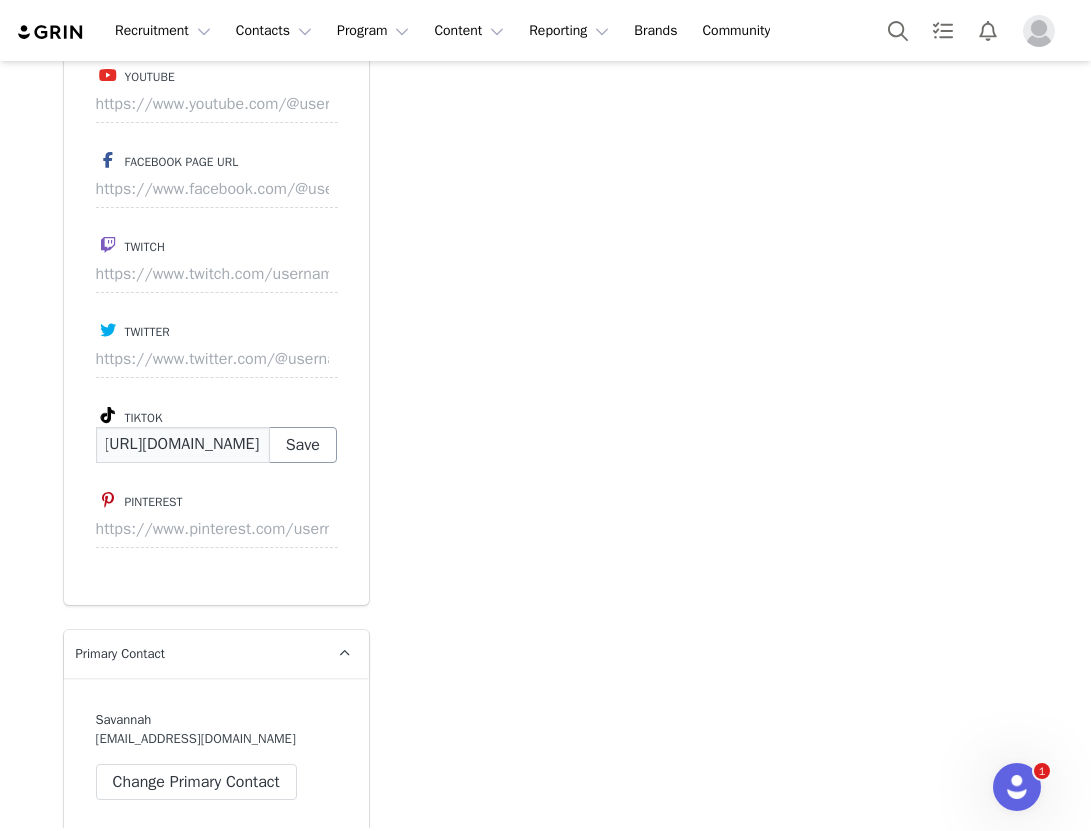 type on "https://www.tiktok.com/@savannahhenthorne" 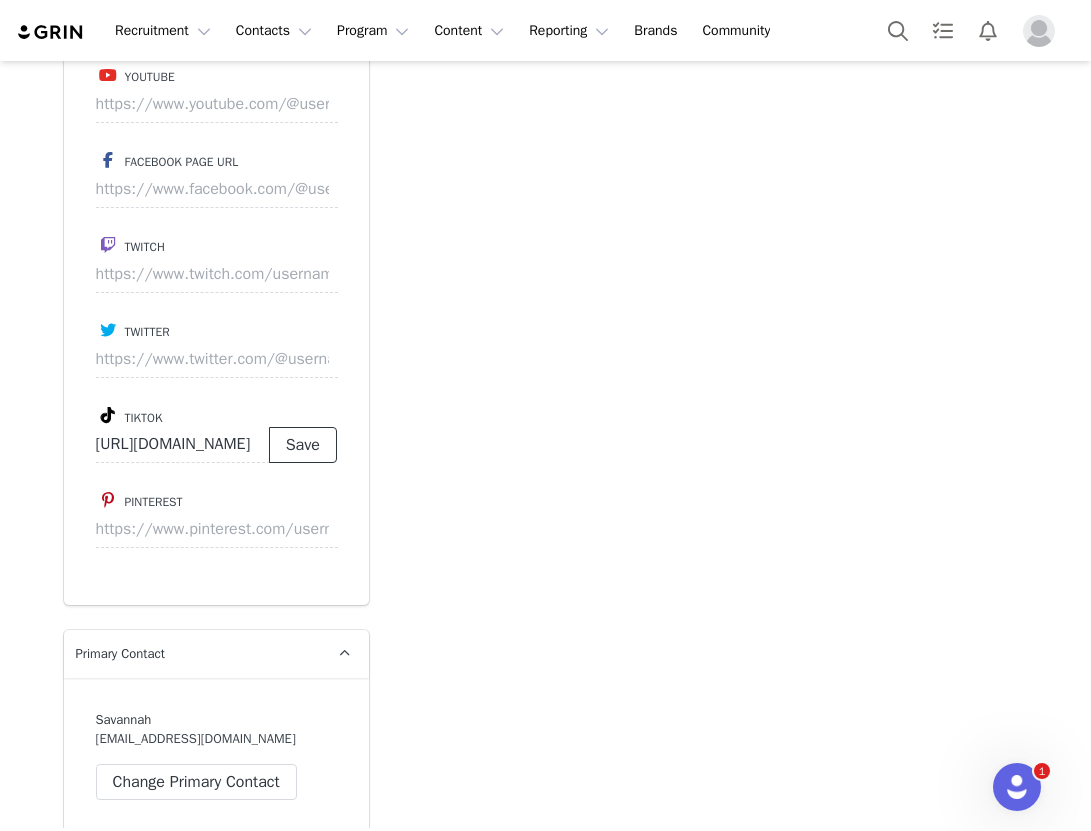 click on "Save" at bounding box center [303, 445] 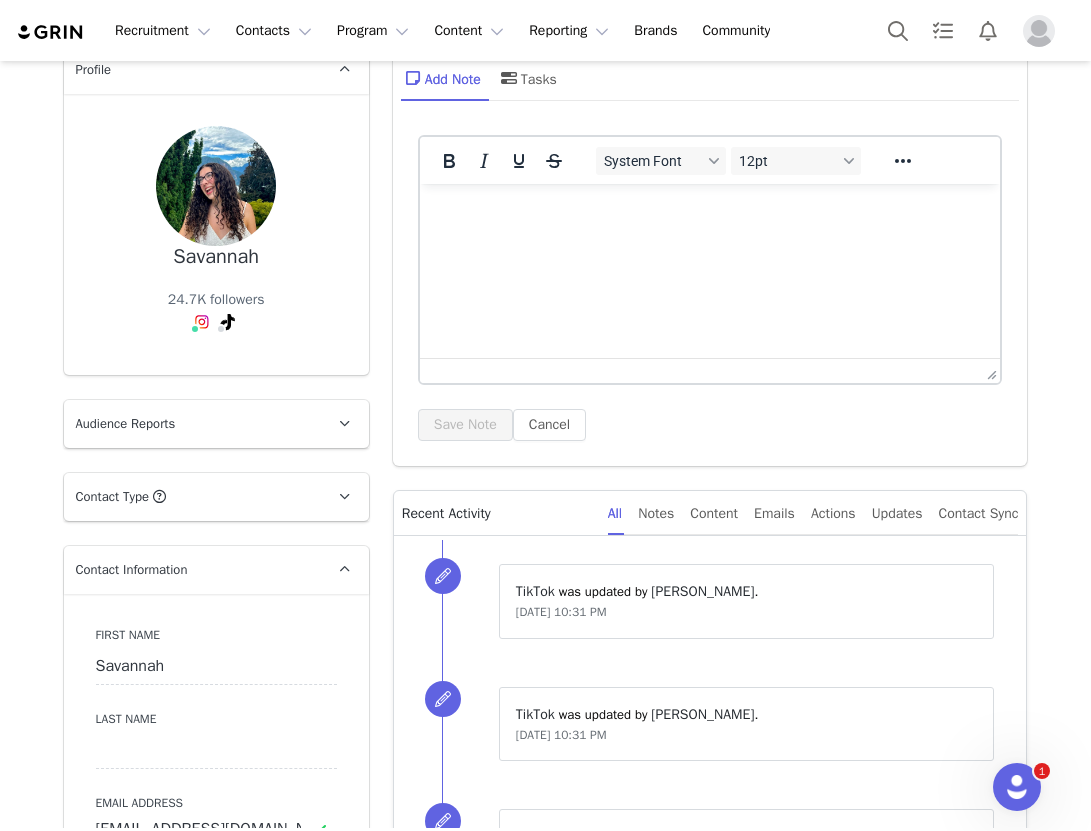 scroll, scrollTop: 0, scrollLeft: 0, axis: both 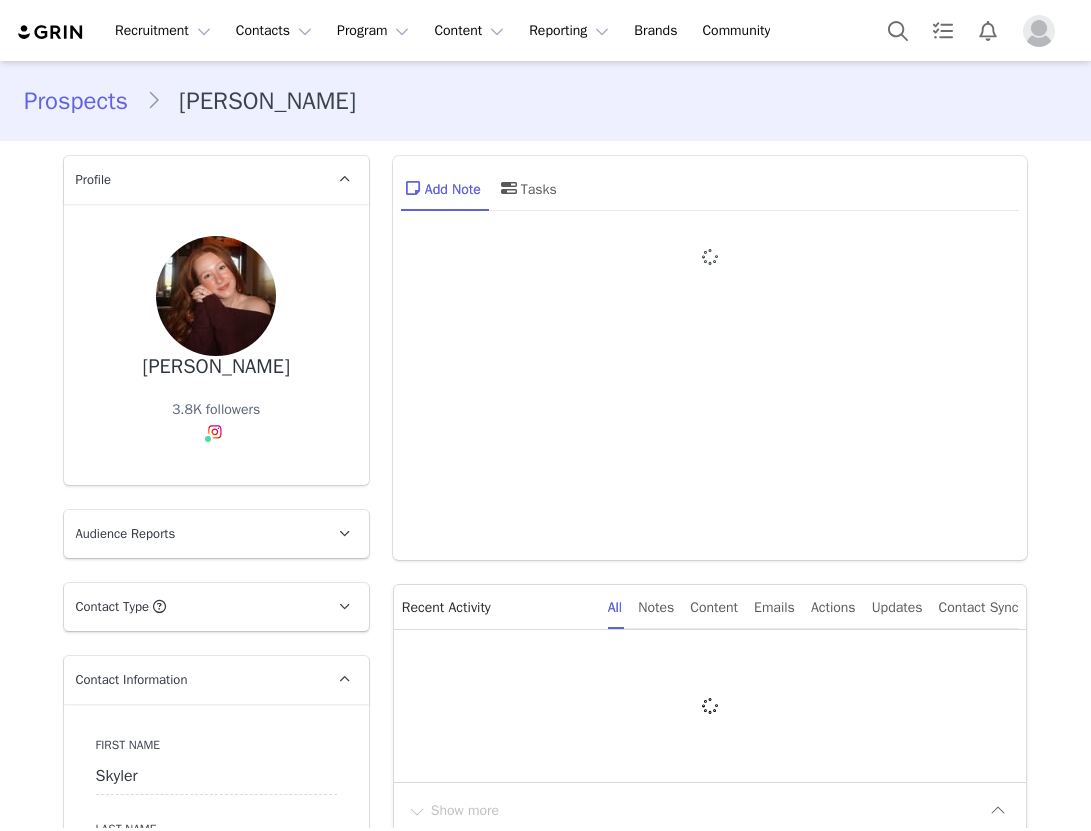 type on "+1 ([GEOGRAPHIC_DATA])" 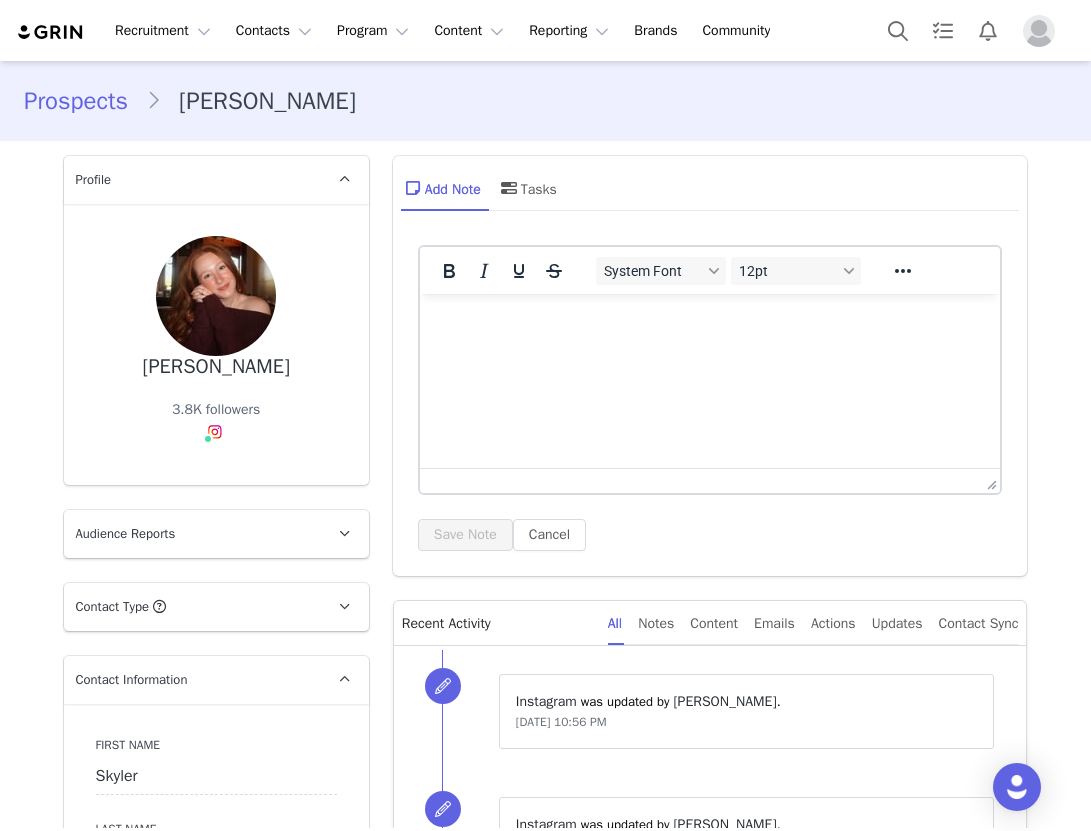 scroll, scrollTop: 0, scrollLeft: 0, axis: both 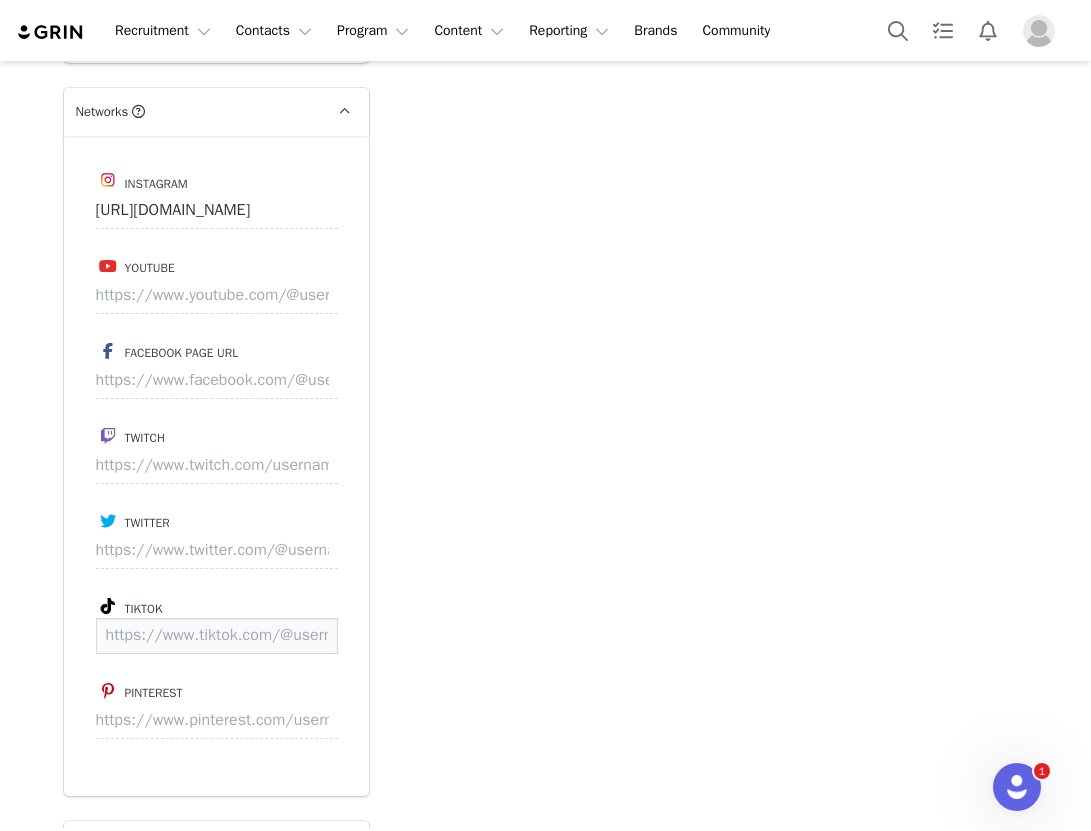 click at bounding box center (217, 636) 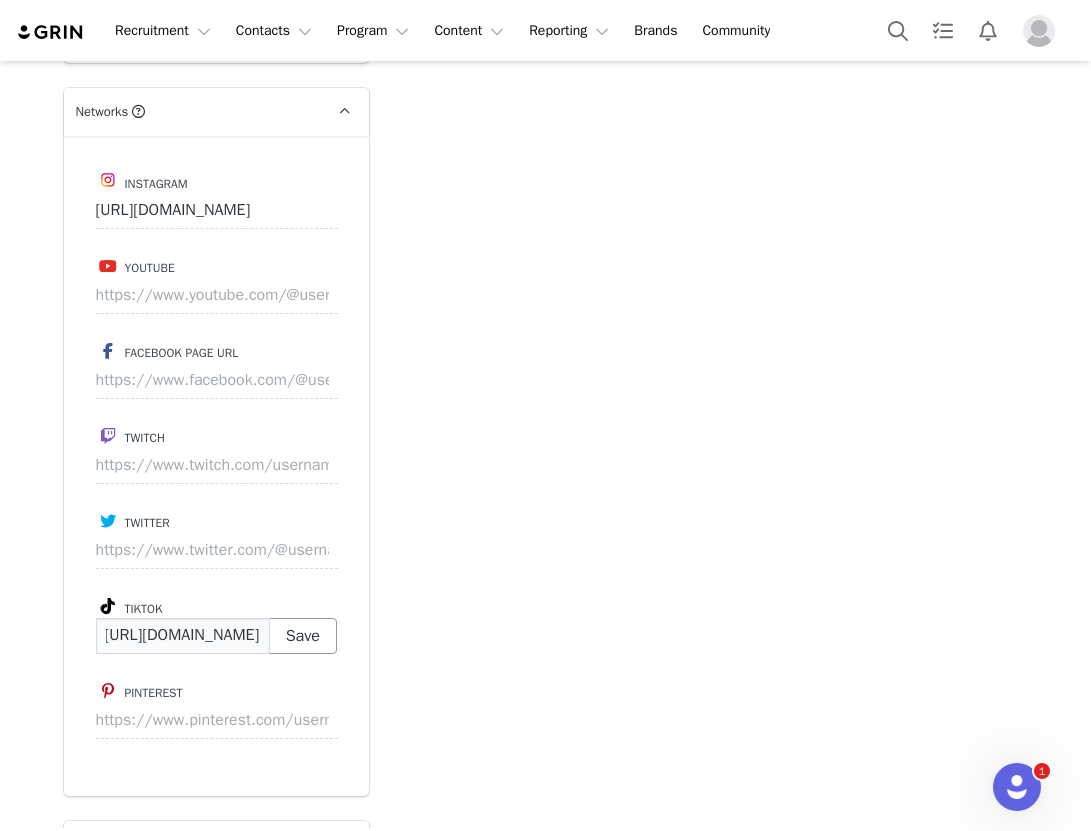 scroll, scrollTop: 0, scrollLeft: 127, axis: horizontal 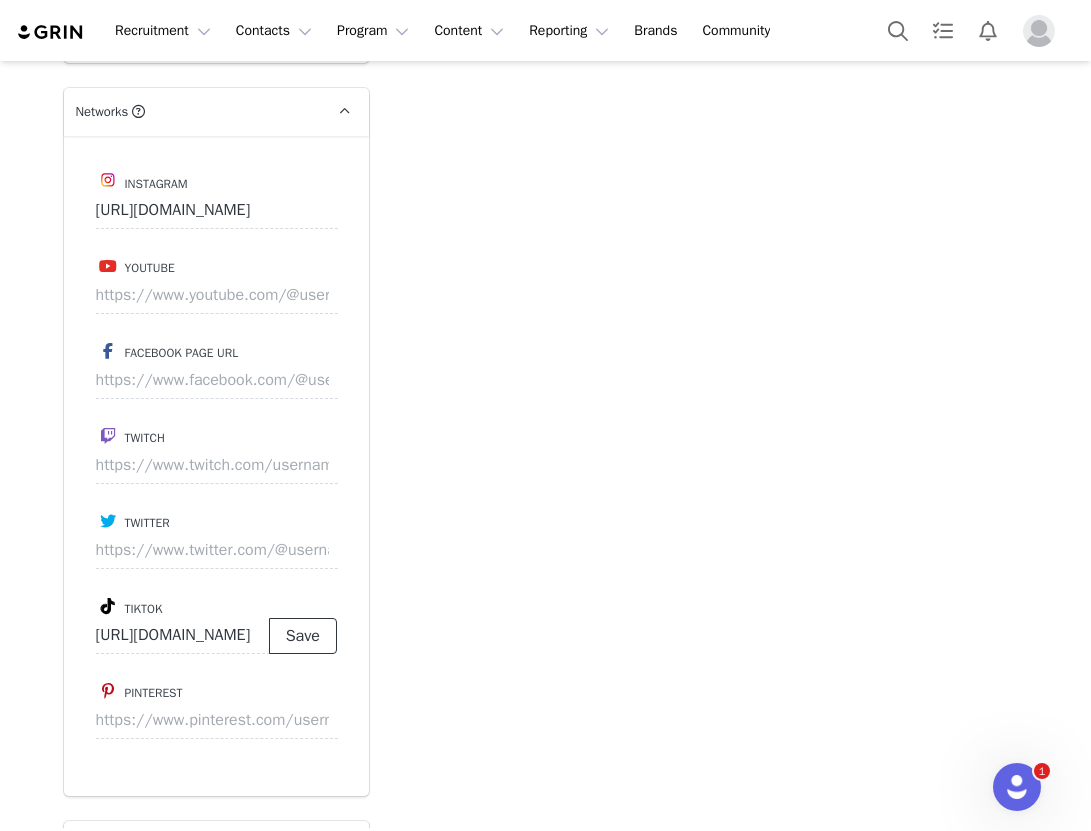click on "Save" at bounding box center [303, 636] 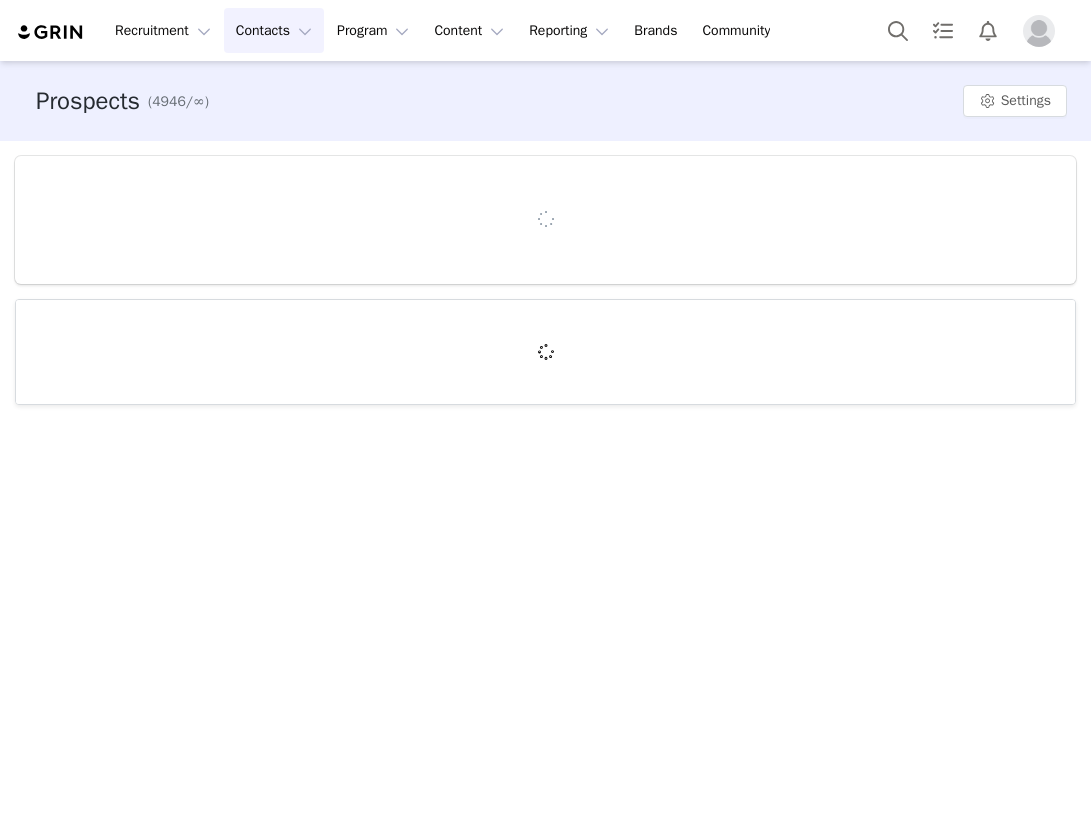 scroll, scrollTop: 0, scrollLeft: 0, axis: both 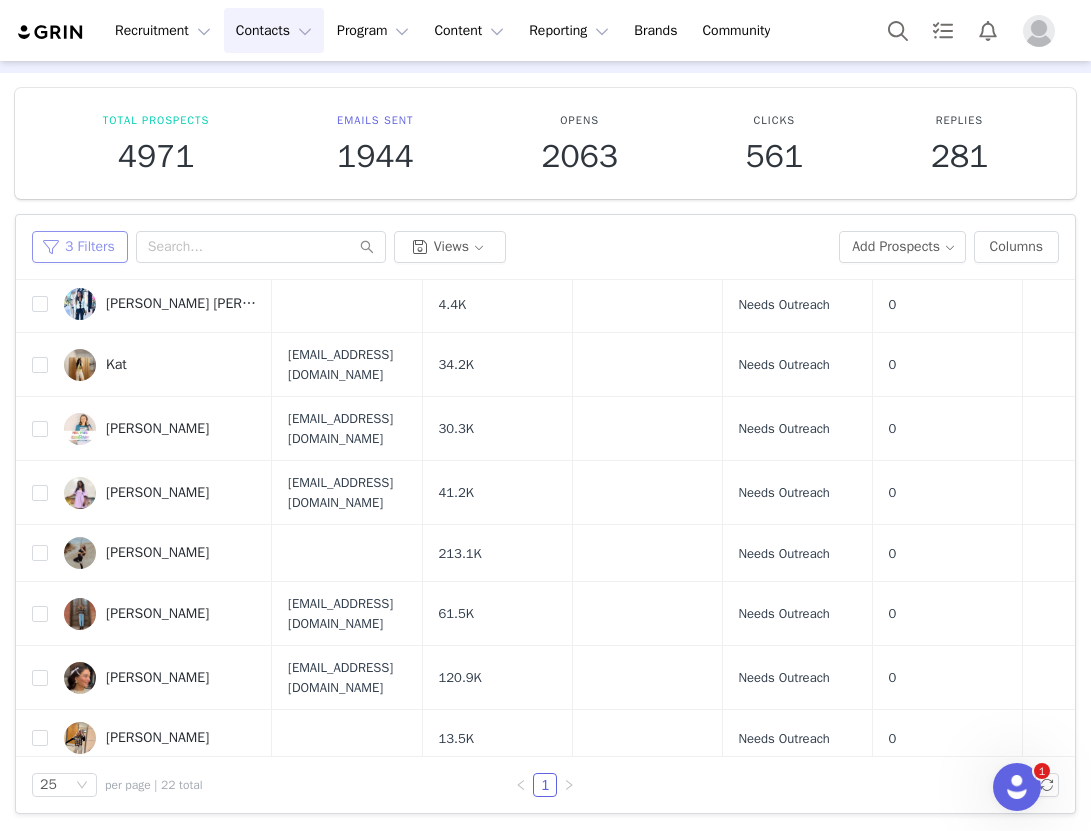 click on "3 Filters" at bounding box center [80, 247] 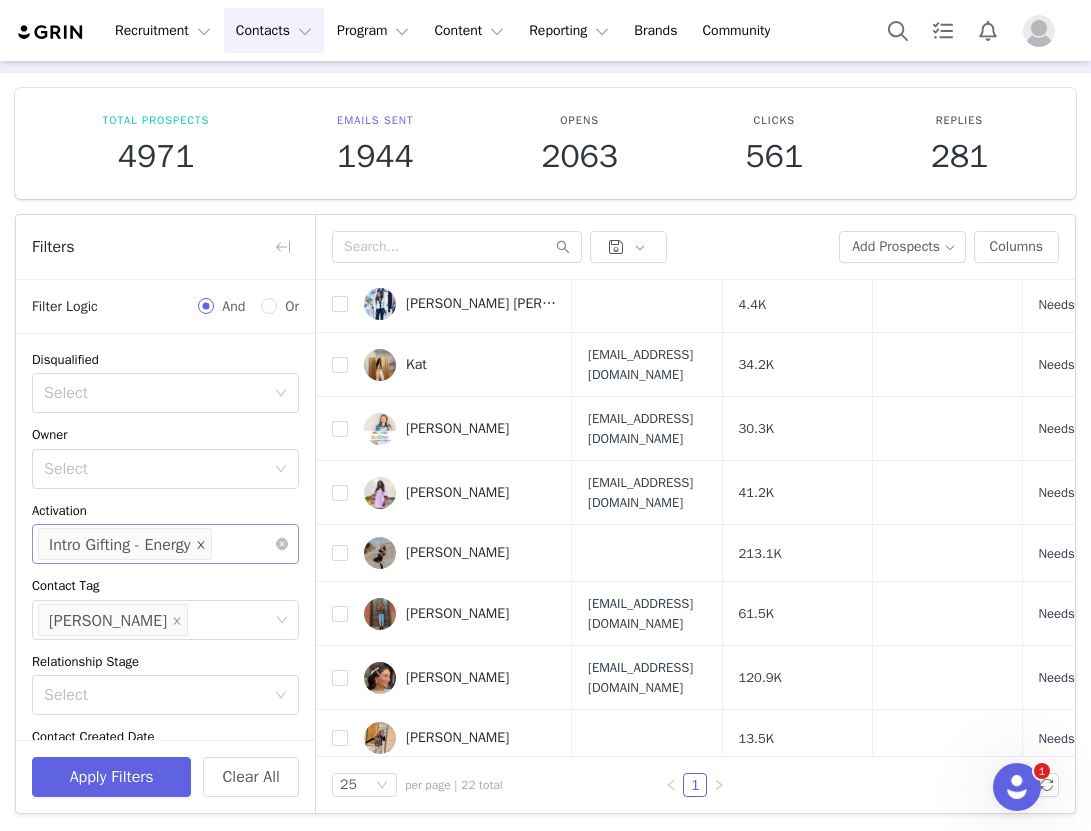 click 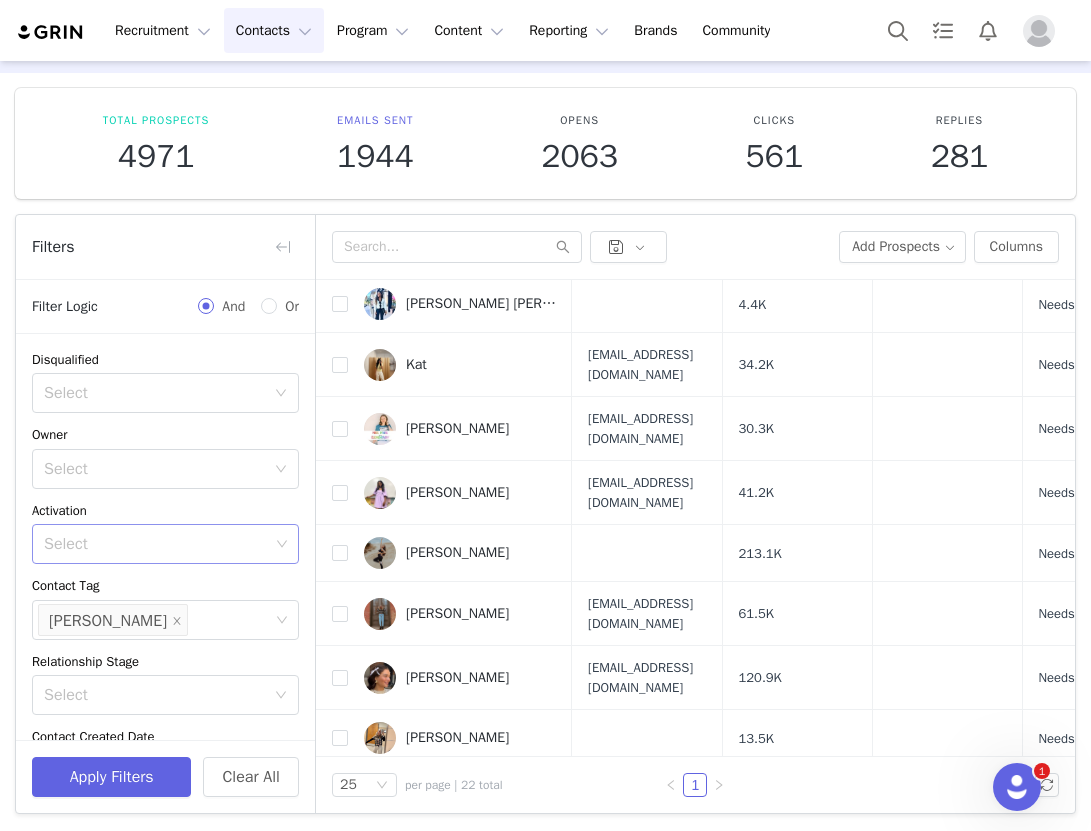 click on "Select" at bounding box center (165, 544) 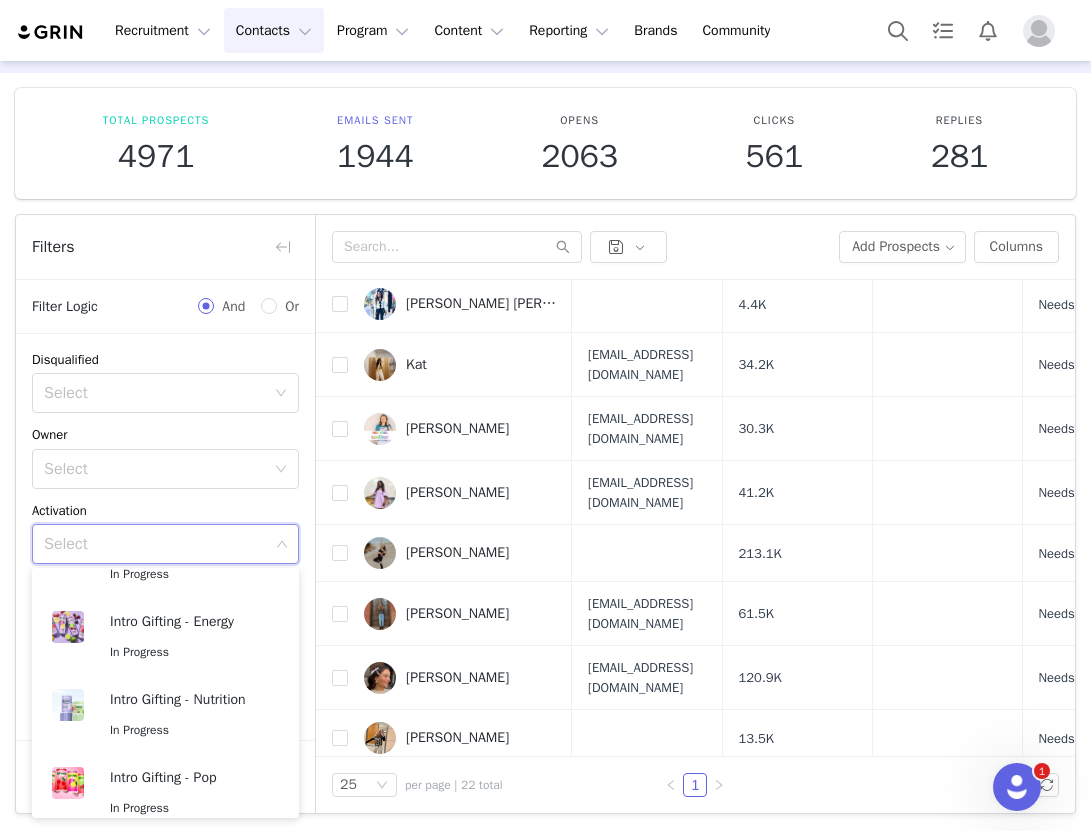 scroll, scrollTop: 207, scrollLeft: 0, axis: vertical 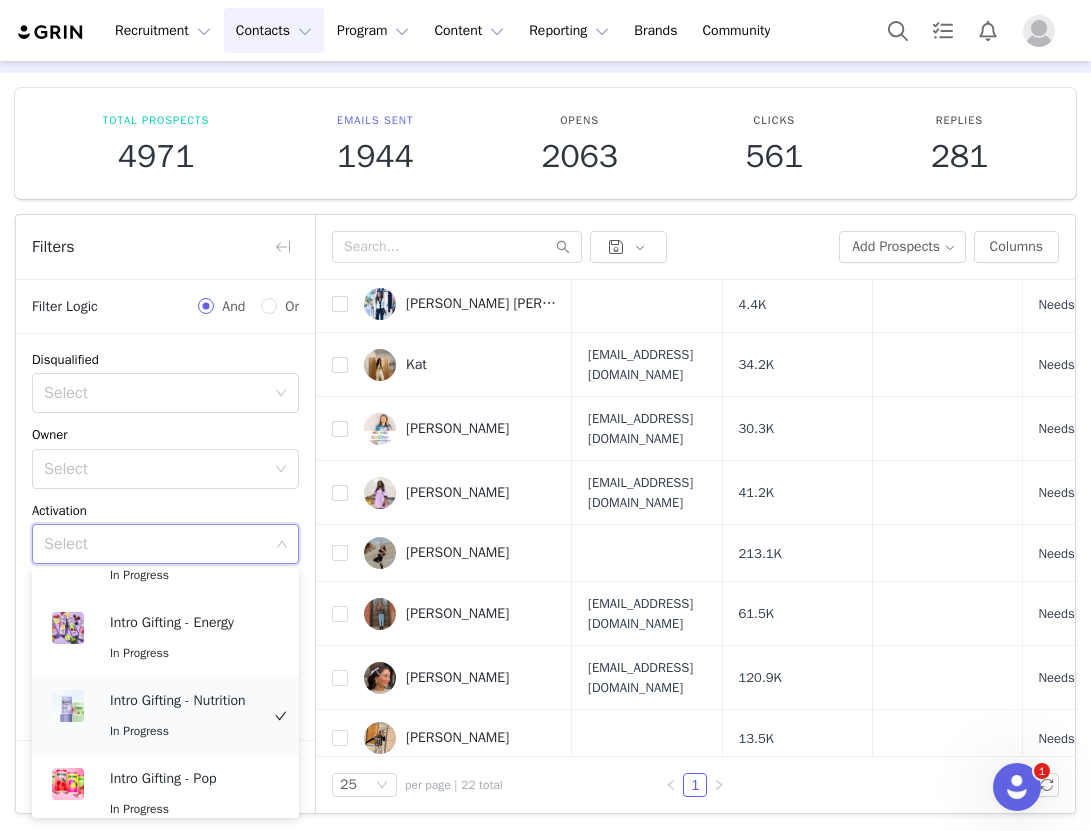 click on "In Progress" at bounding box center [139, 731] 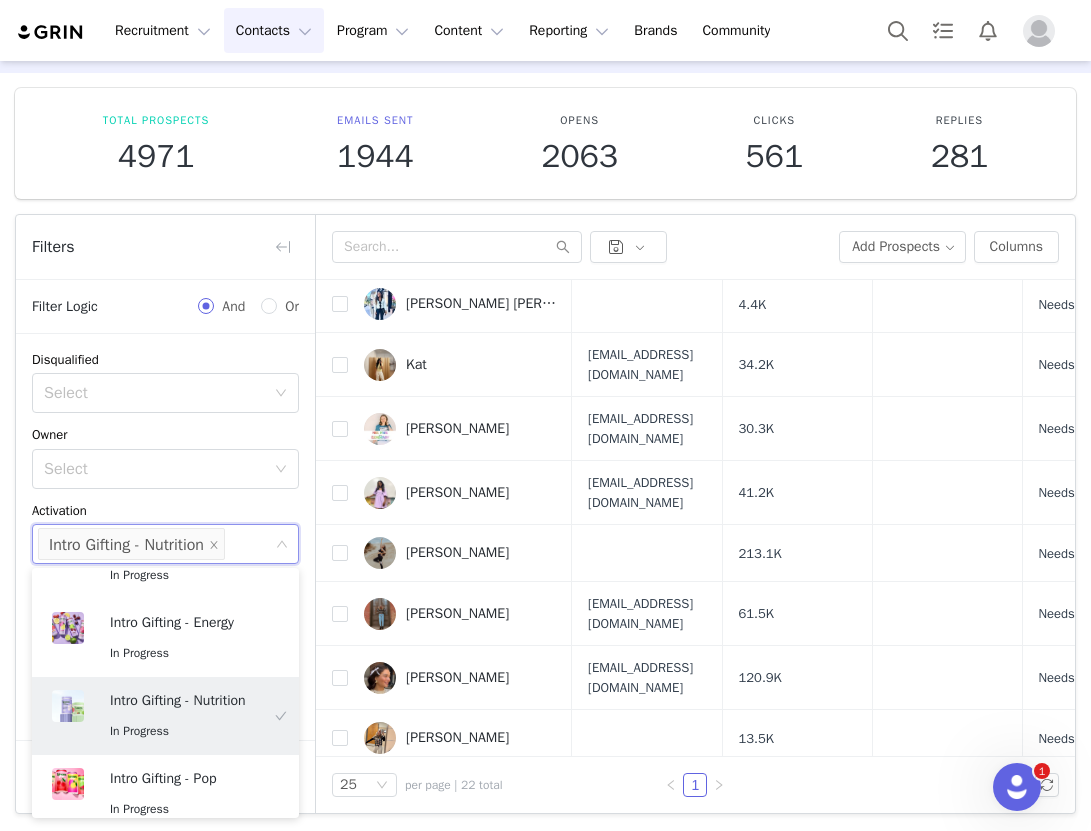 scroll, scrollTop: 4, scrollLeft: 0, axis: vertical 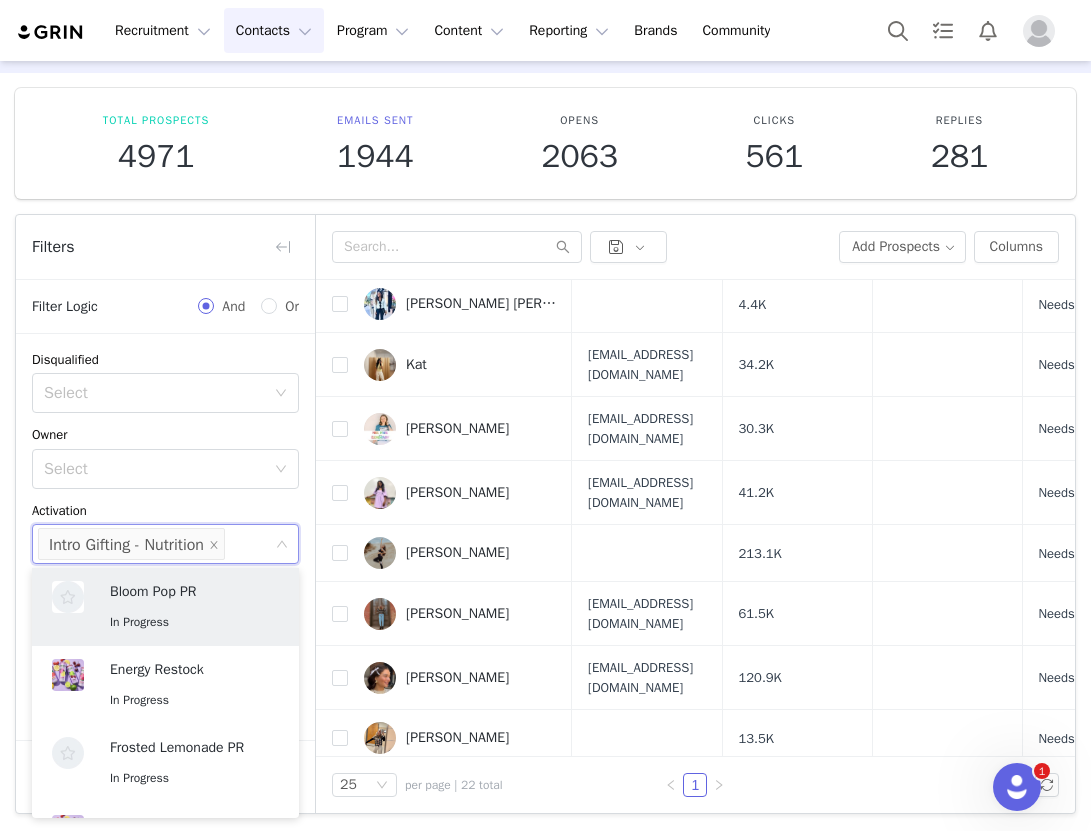 click on "Activation" at bounding box center (165, 511) 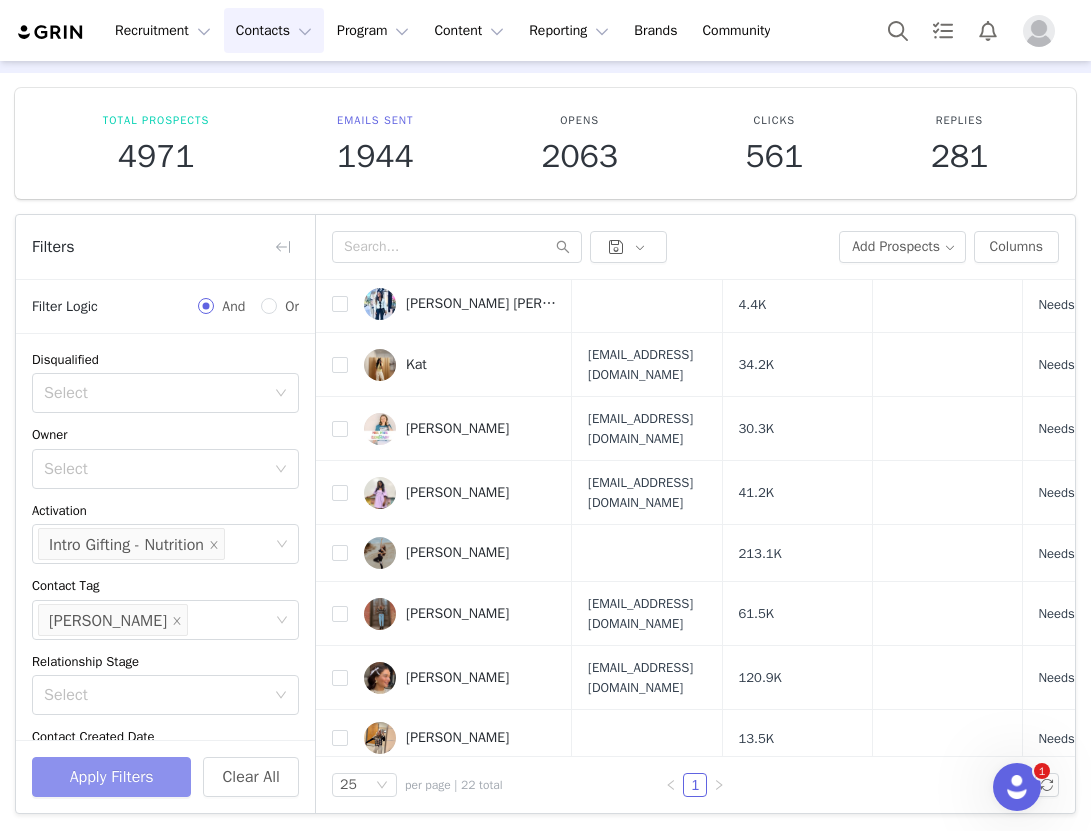 click on "Apply Filters" at bounding box center [111, 777] 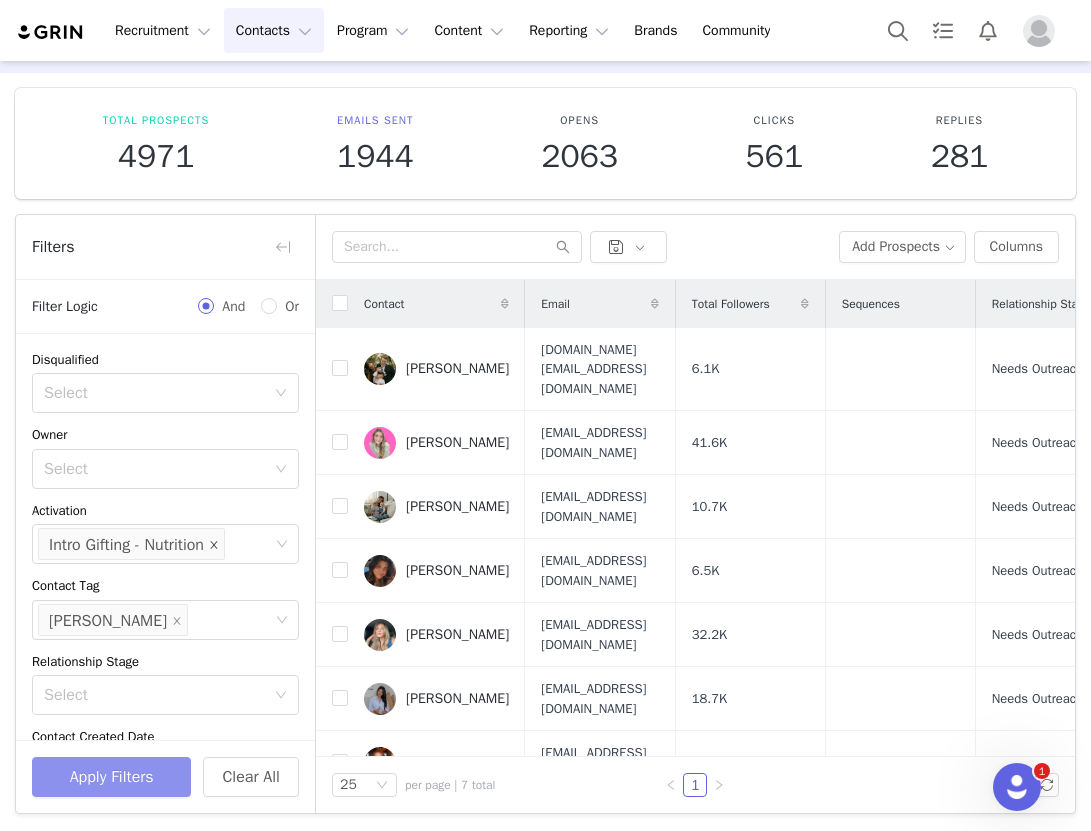 click at bounding box center [214, 545] 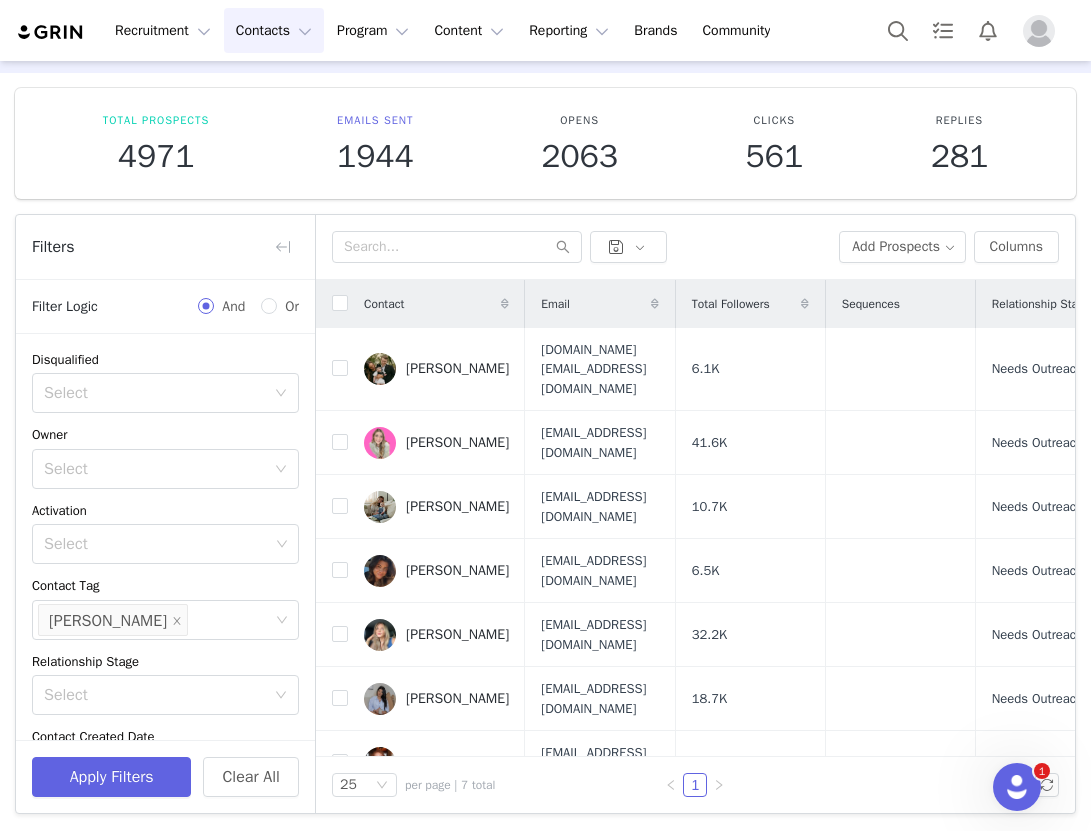 click on "Select" at bounding box center (158, 544) 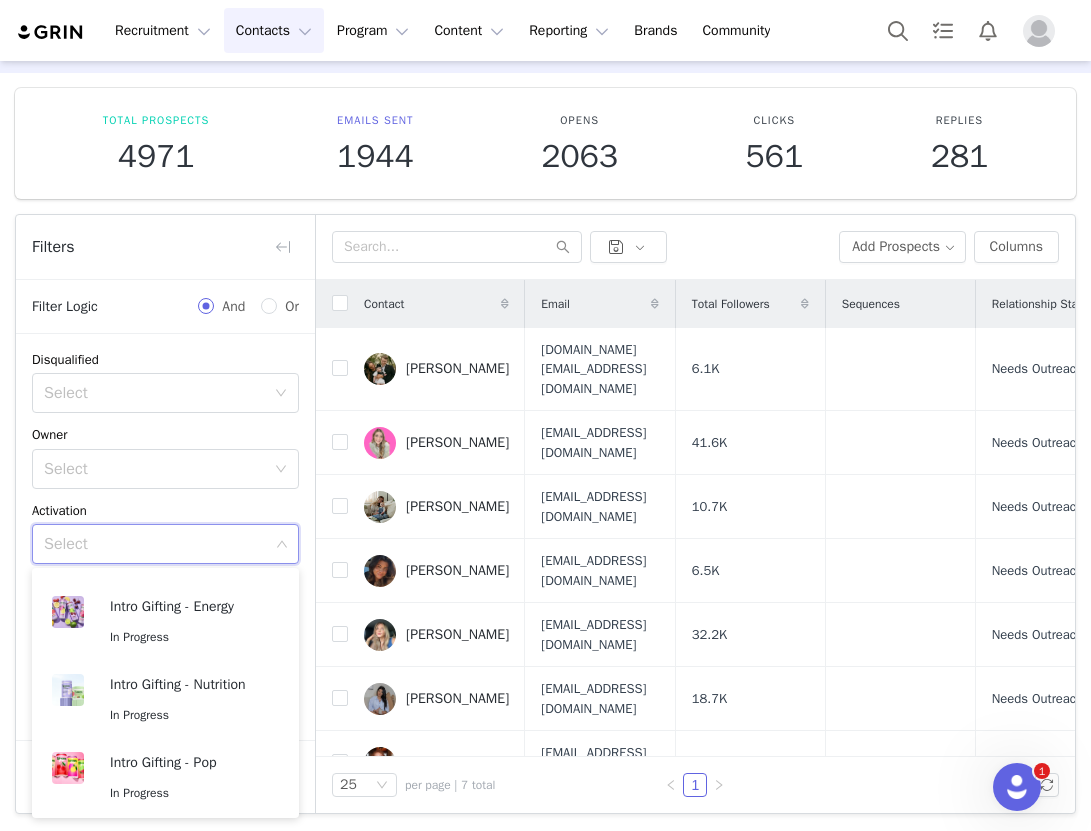 scroll, scrollTop: 225, scrollLeft: 0, axis: vertical 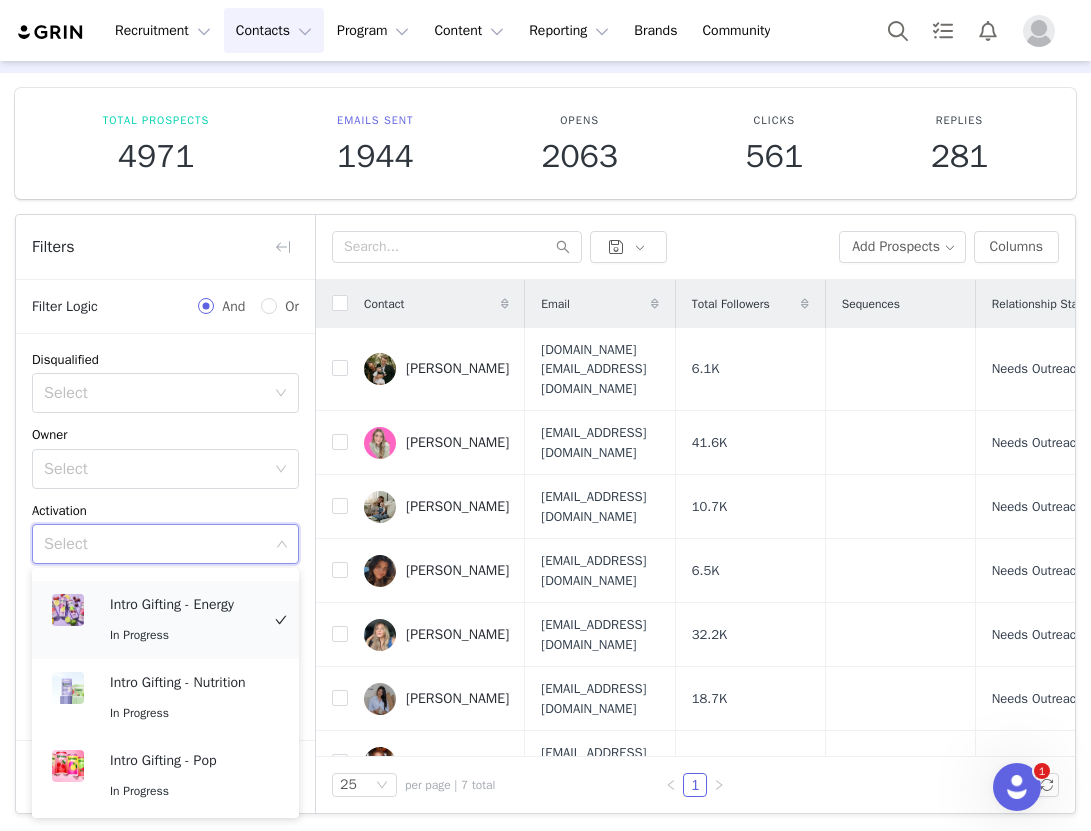 click on "Intro Gifting - Energy" at bounding box center (184, 605) 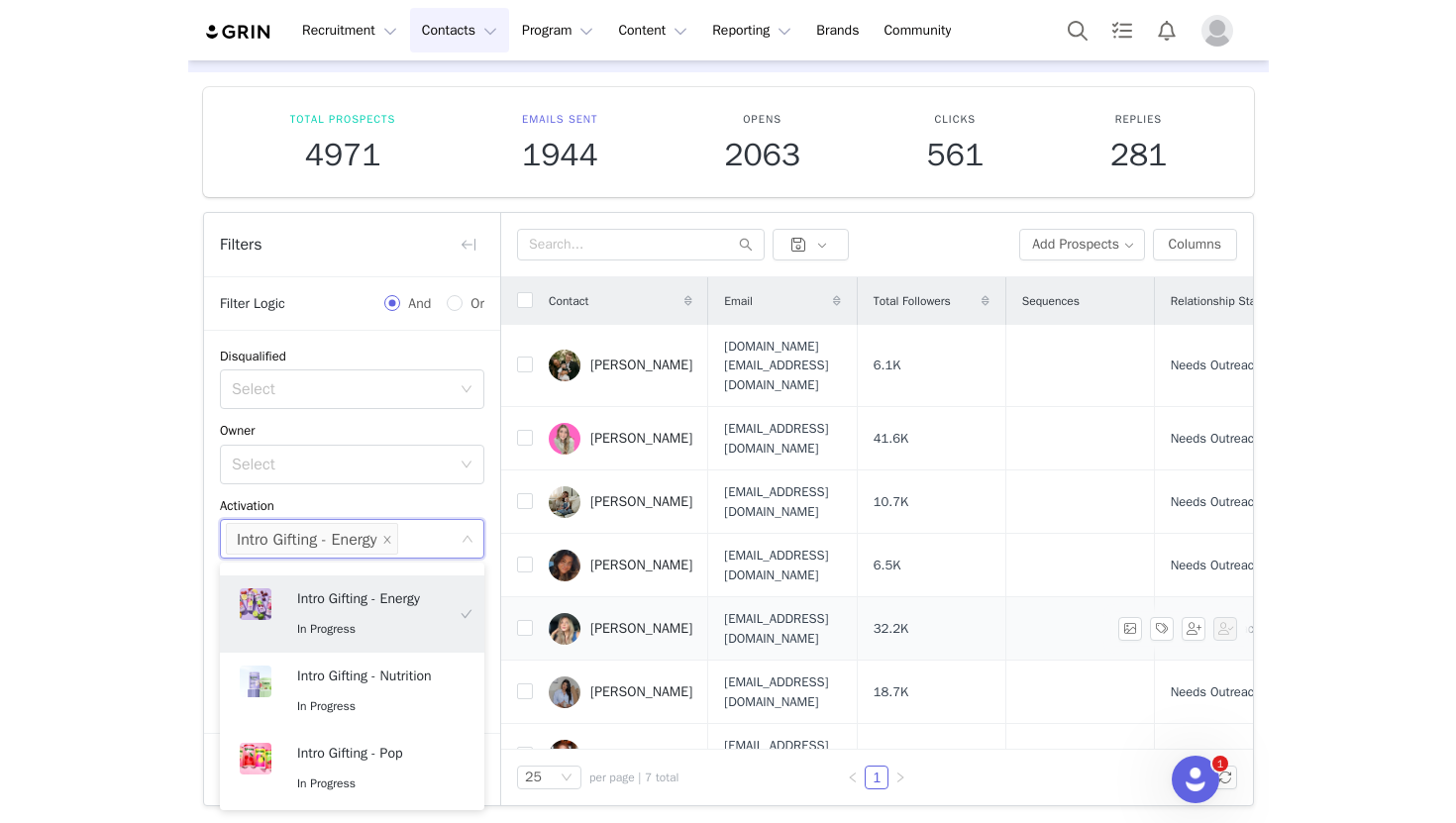 scroll, scrollTop: 4, scrollLeft: 0, axis: vertical 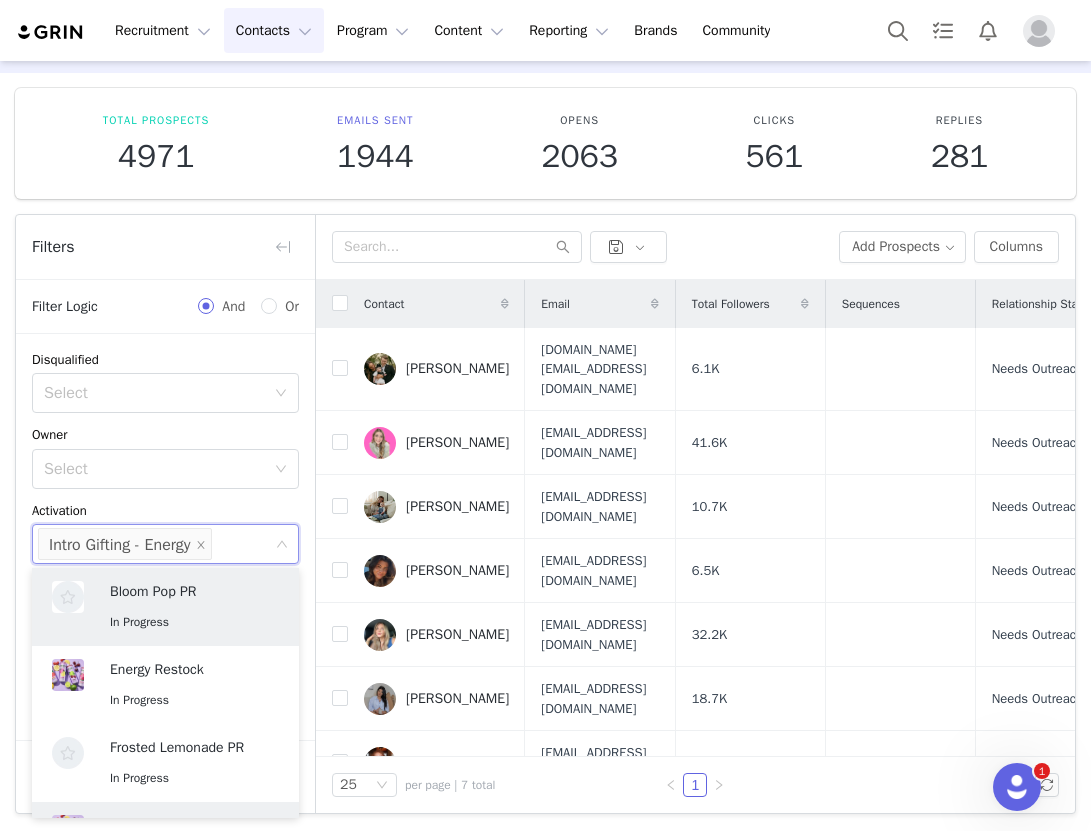 click on "Disqualified  Select  Owner  Select  Activation  Select Intro Gifting - Energy    Contact Tag  Select Rylie Benjamin    Relationship Stage  Select  Contact Created Date  07/10/2025  Total Followers   Gender  Select" at bounding box center (165, 646) 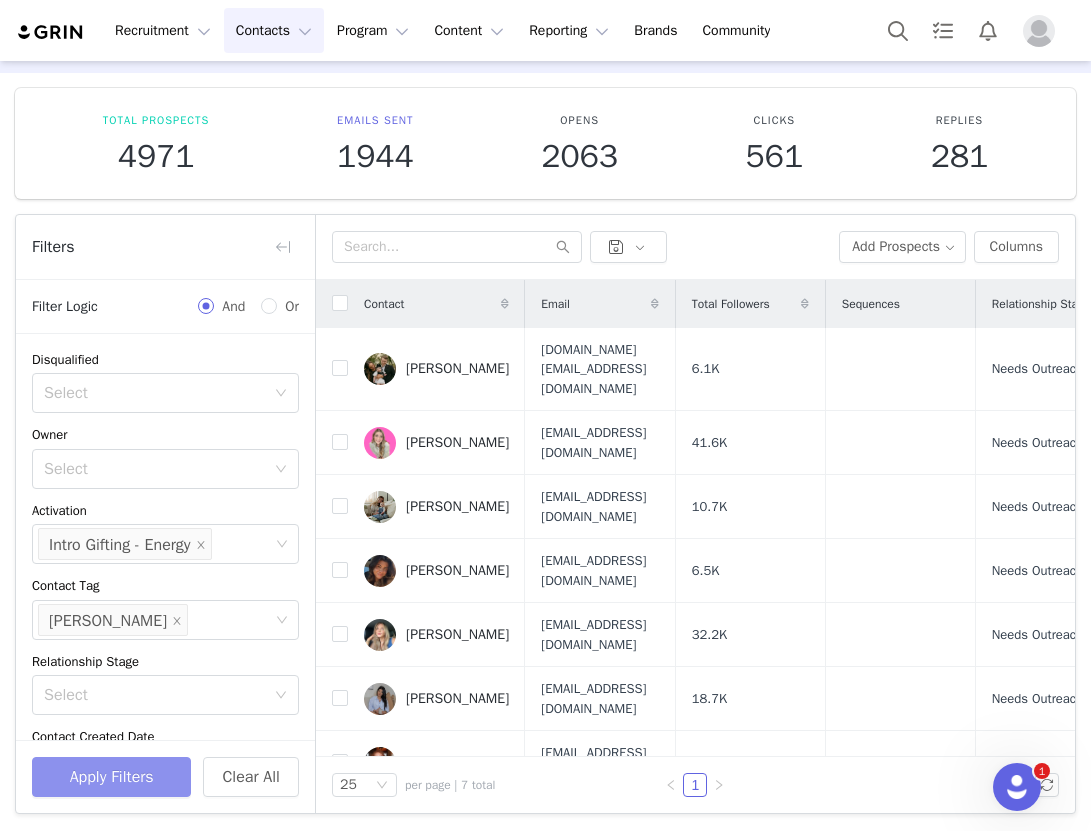 click on "Apply Filters" at bounding box center [111, 777] 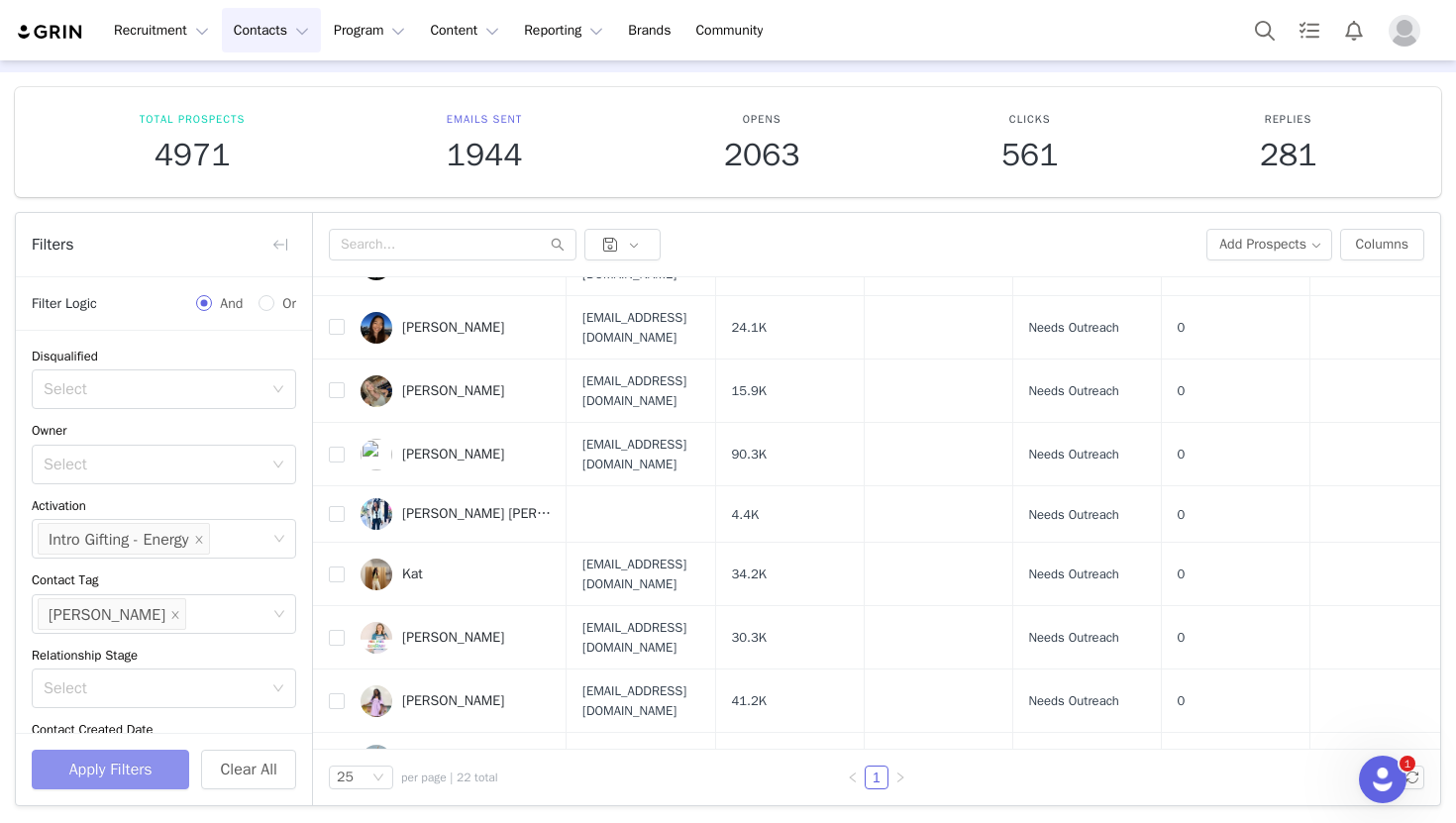 scroll, scrollTop: 626, scrollLeft: 0, axis: vertical 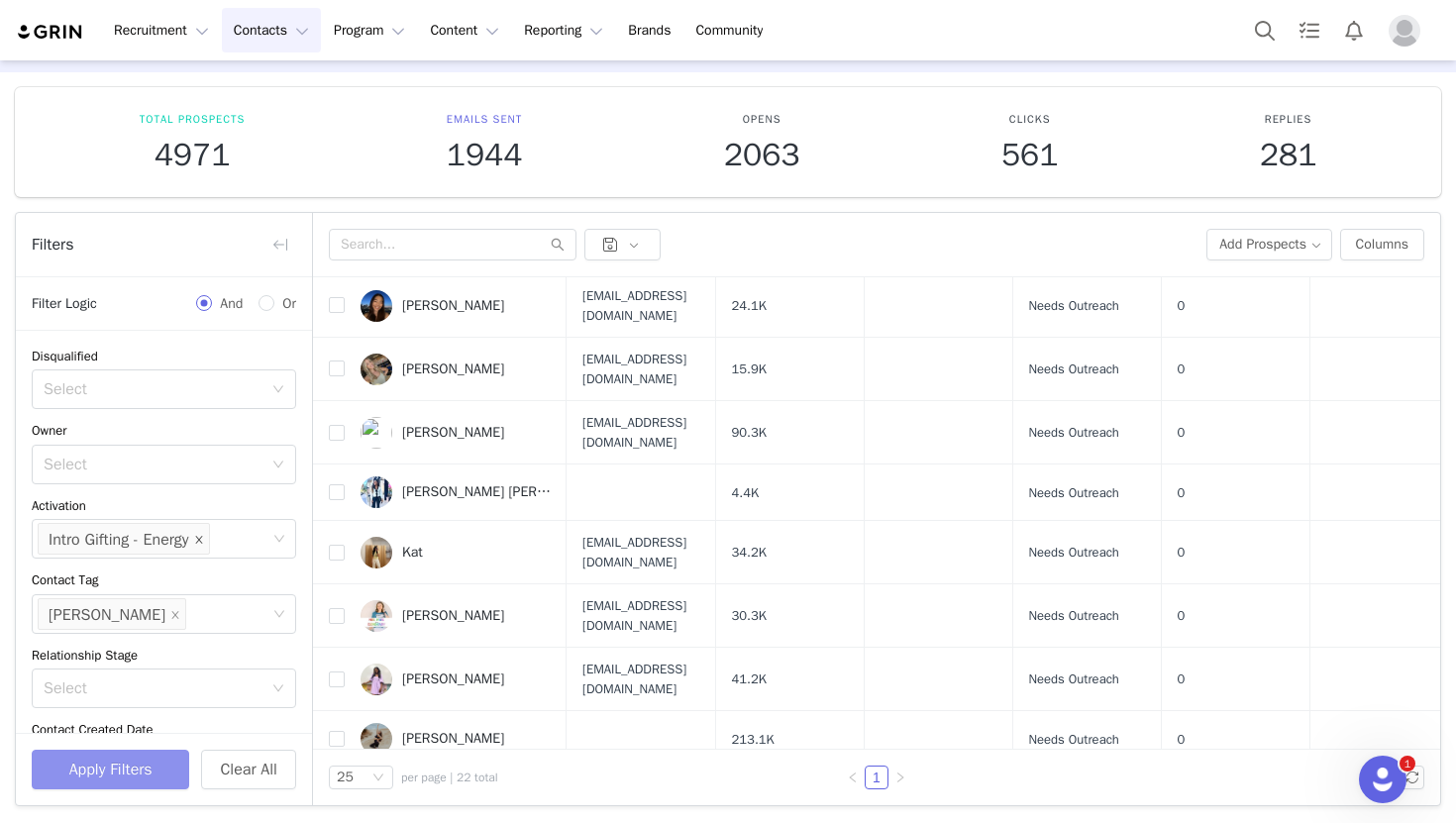 click 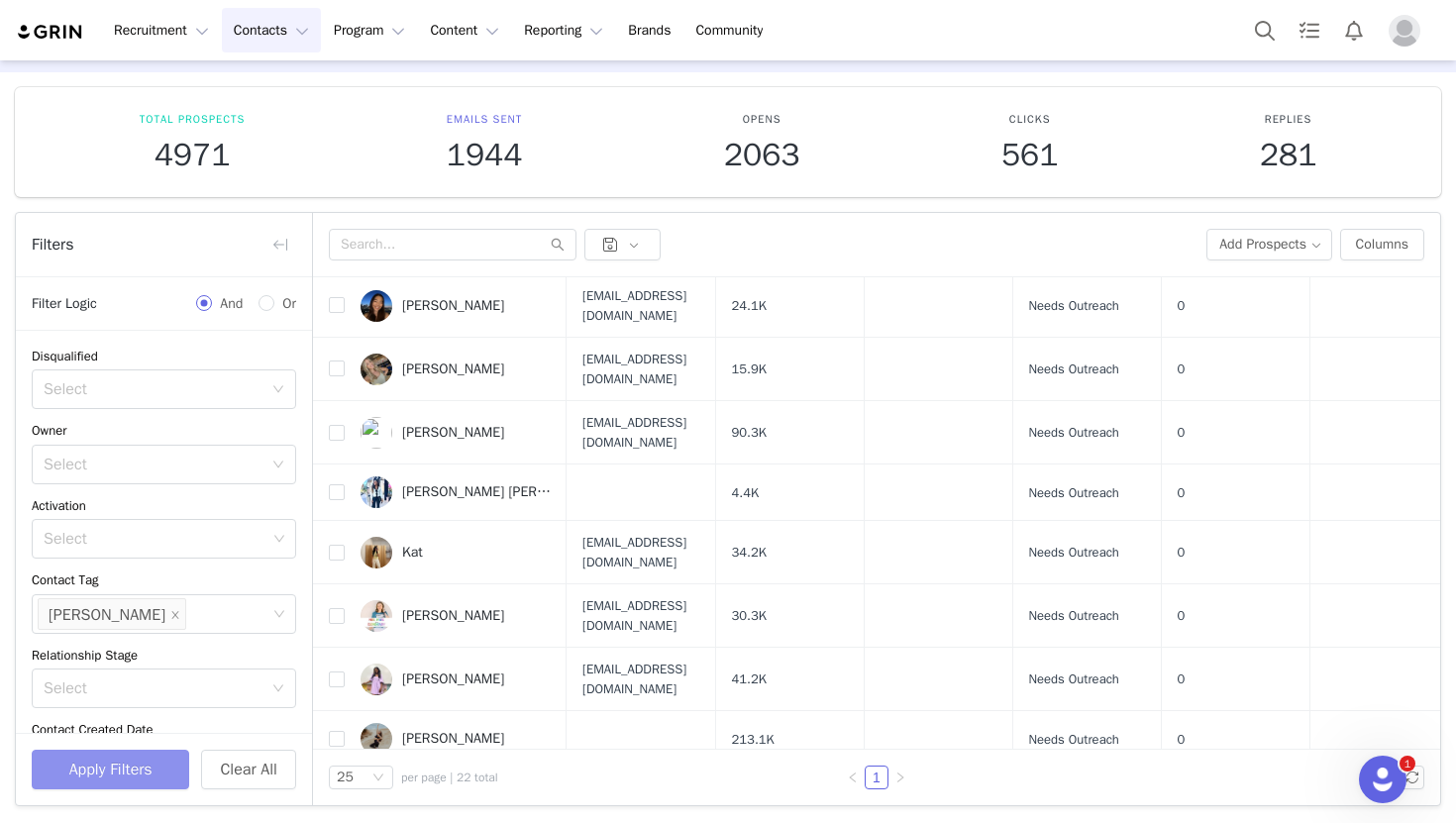 click on "Apply Filters" at bounding box center (110, 770) 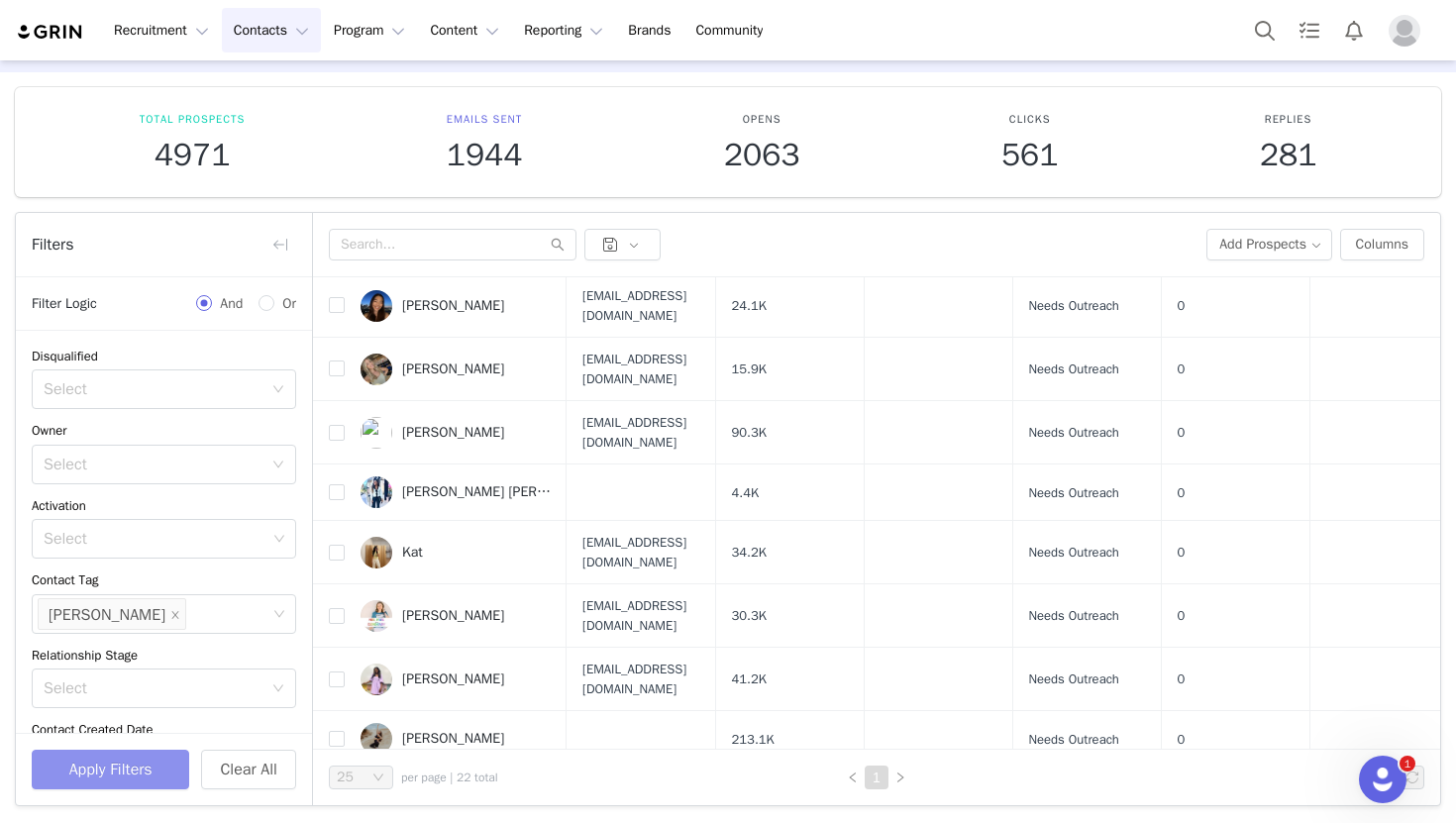 scroll, scrollTop: 0, scrollLeft: 0, axis: both 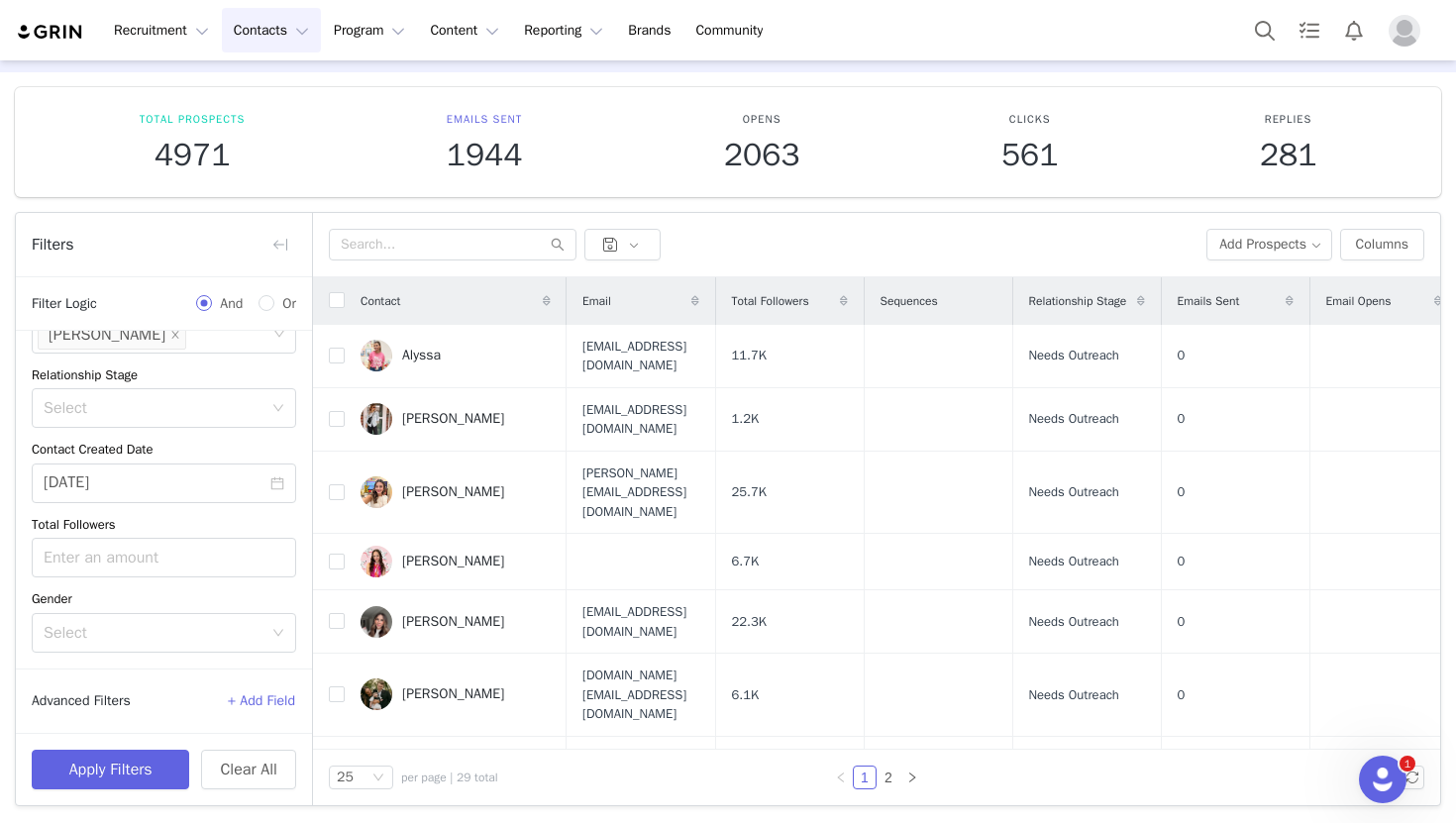 click on "+ Add Field" at bounding box center (261, 701) 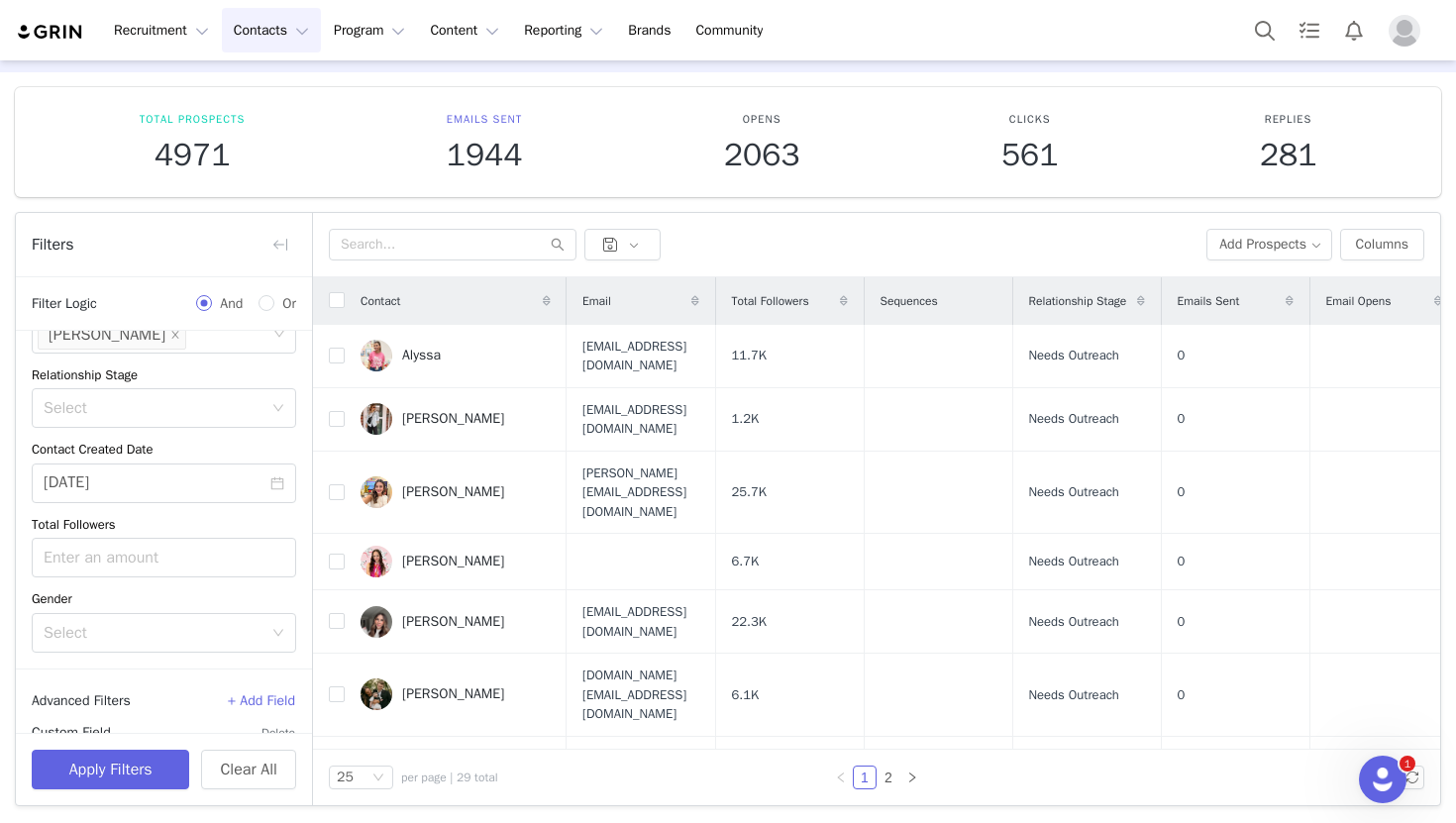 scroll, scrollTop: 360, scrollLeft: 0, axis: vertical 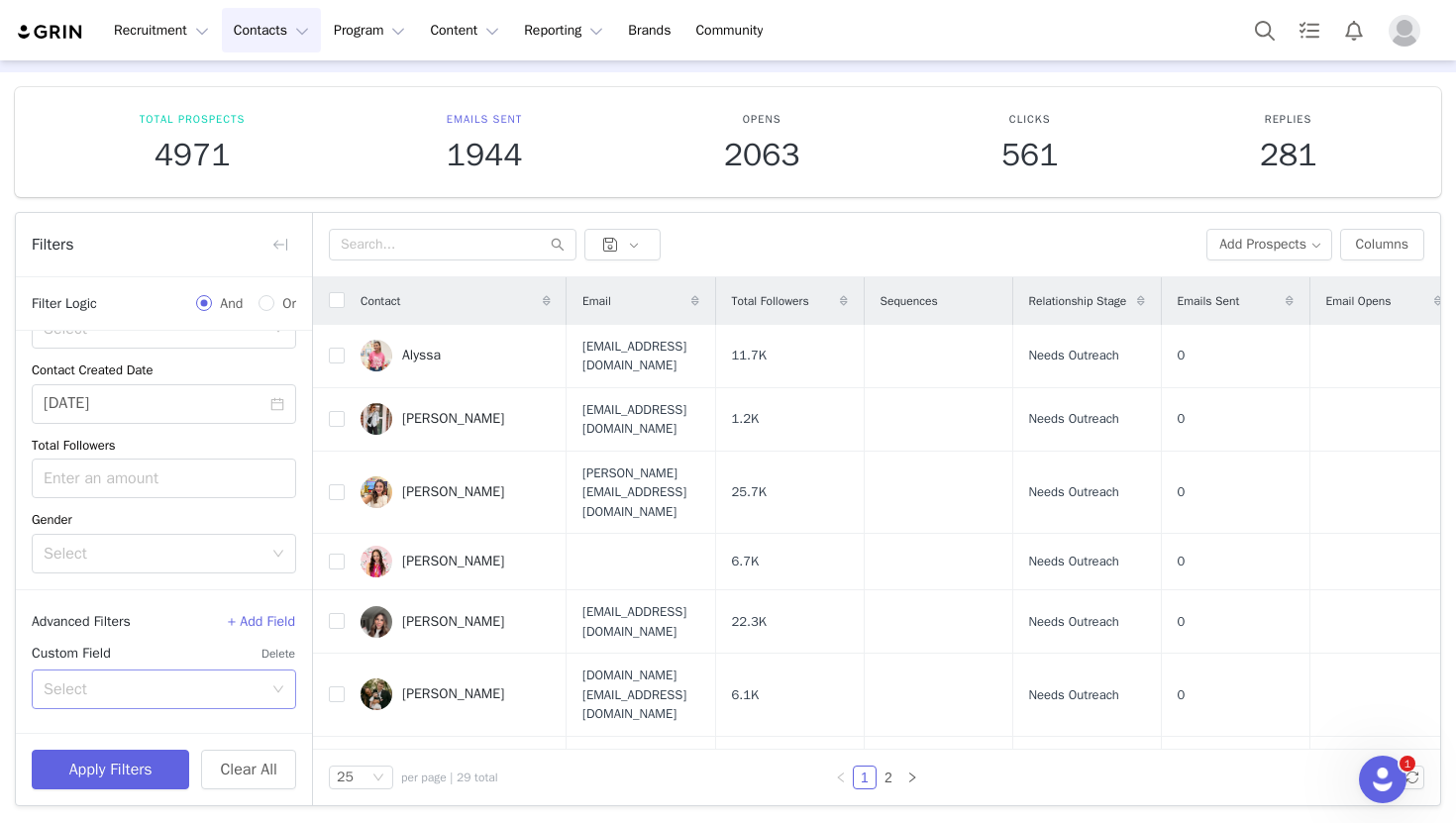 click on "Select" at bounding box center (153, 689) 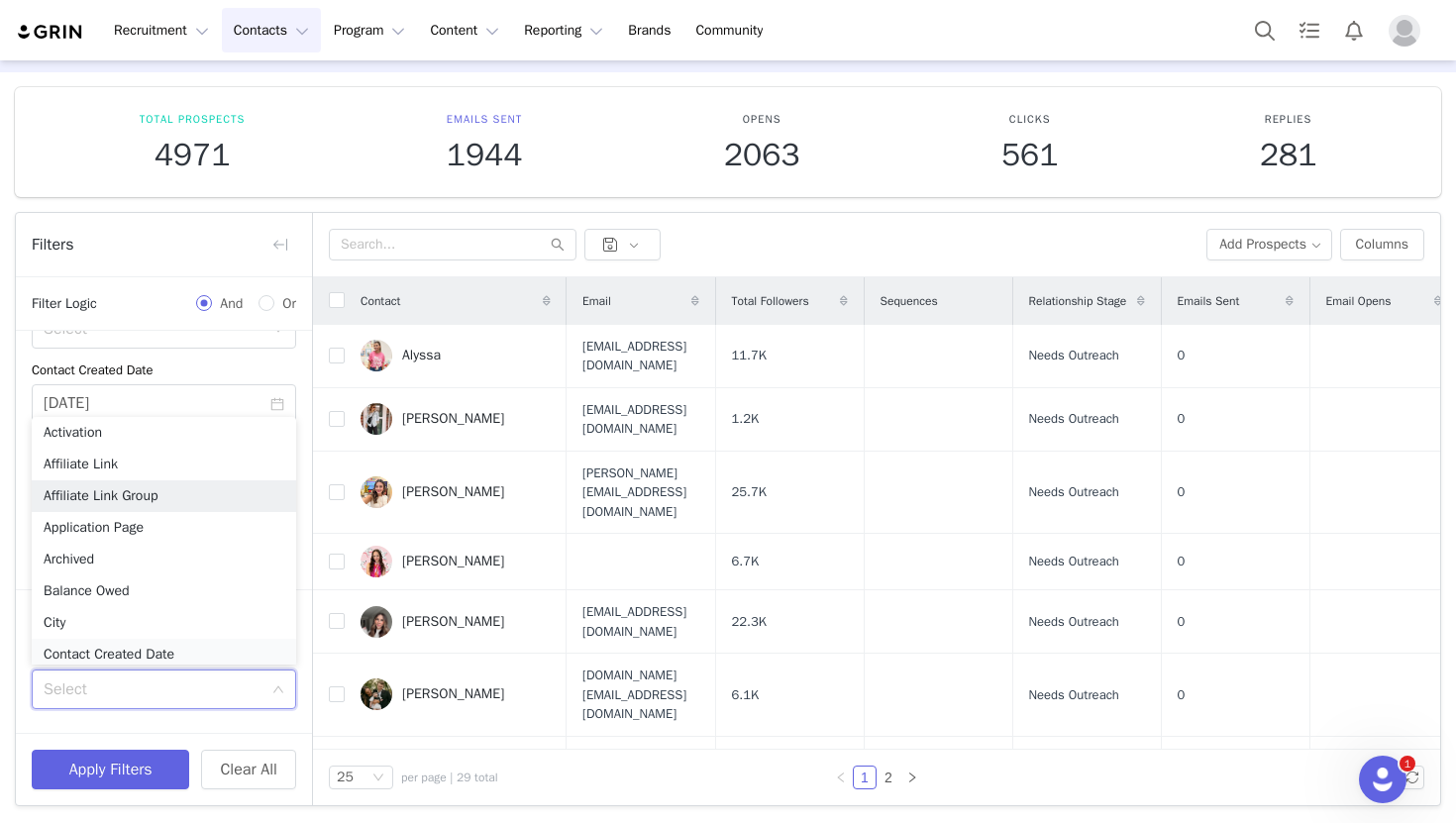 scroll, scrollTop: 10, scrollLeft: 0, axis: vertical 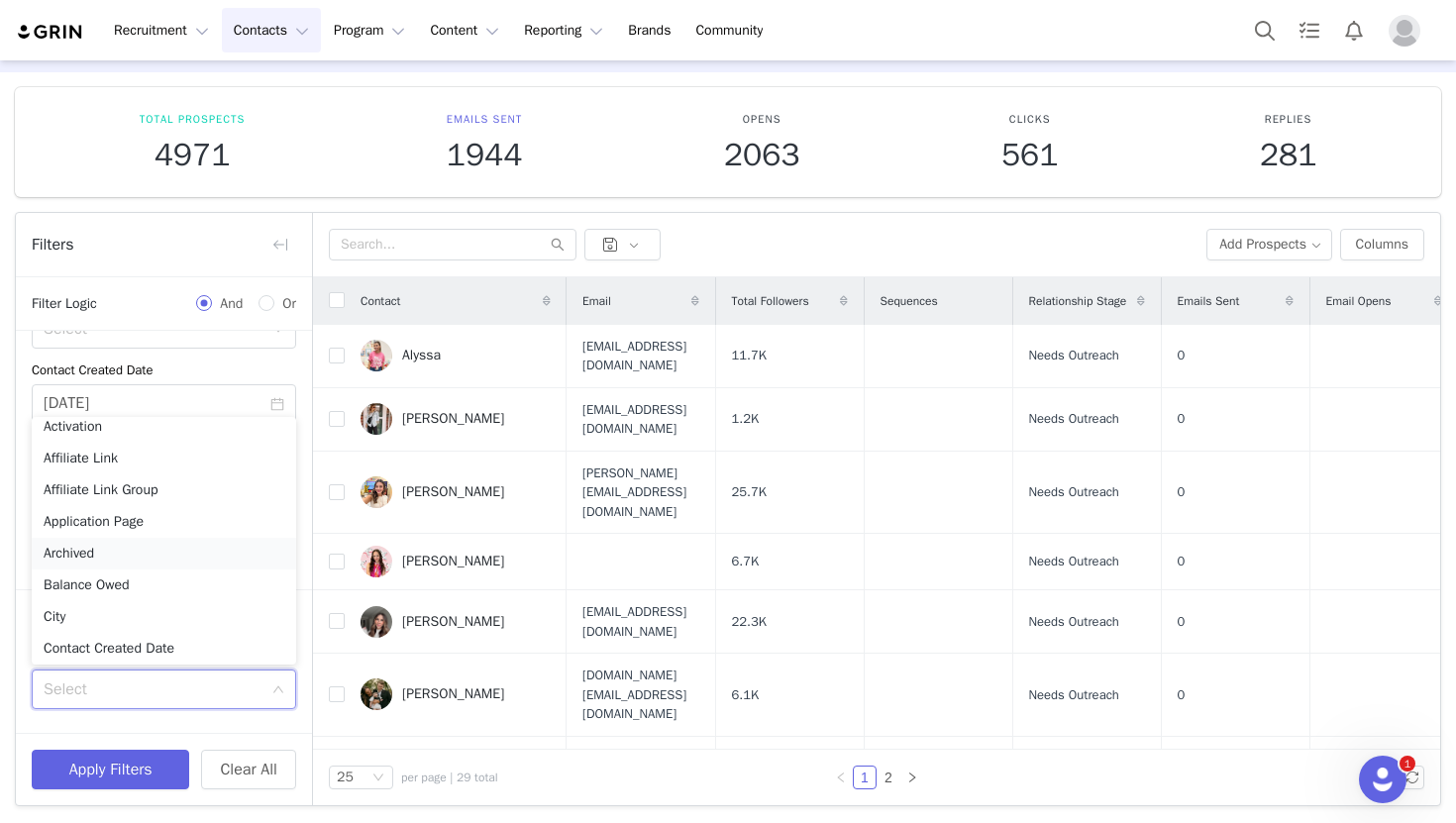 click on "Archived" at bounding box center [163, 554] 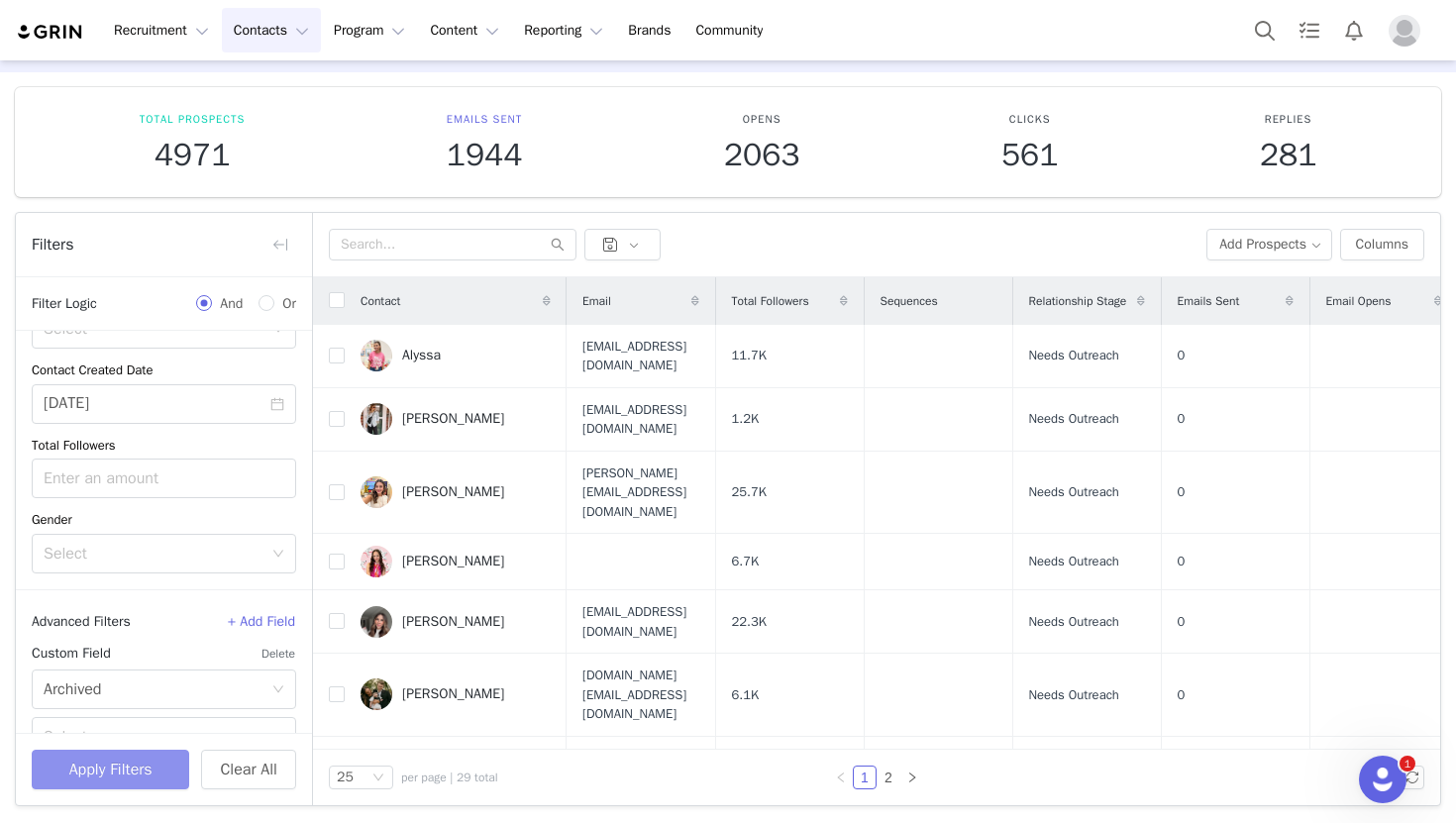 click on "Apply Filters" at bounding box center (110, 770) 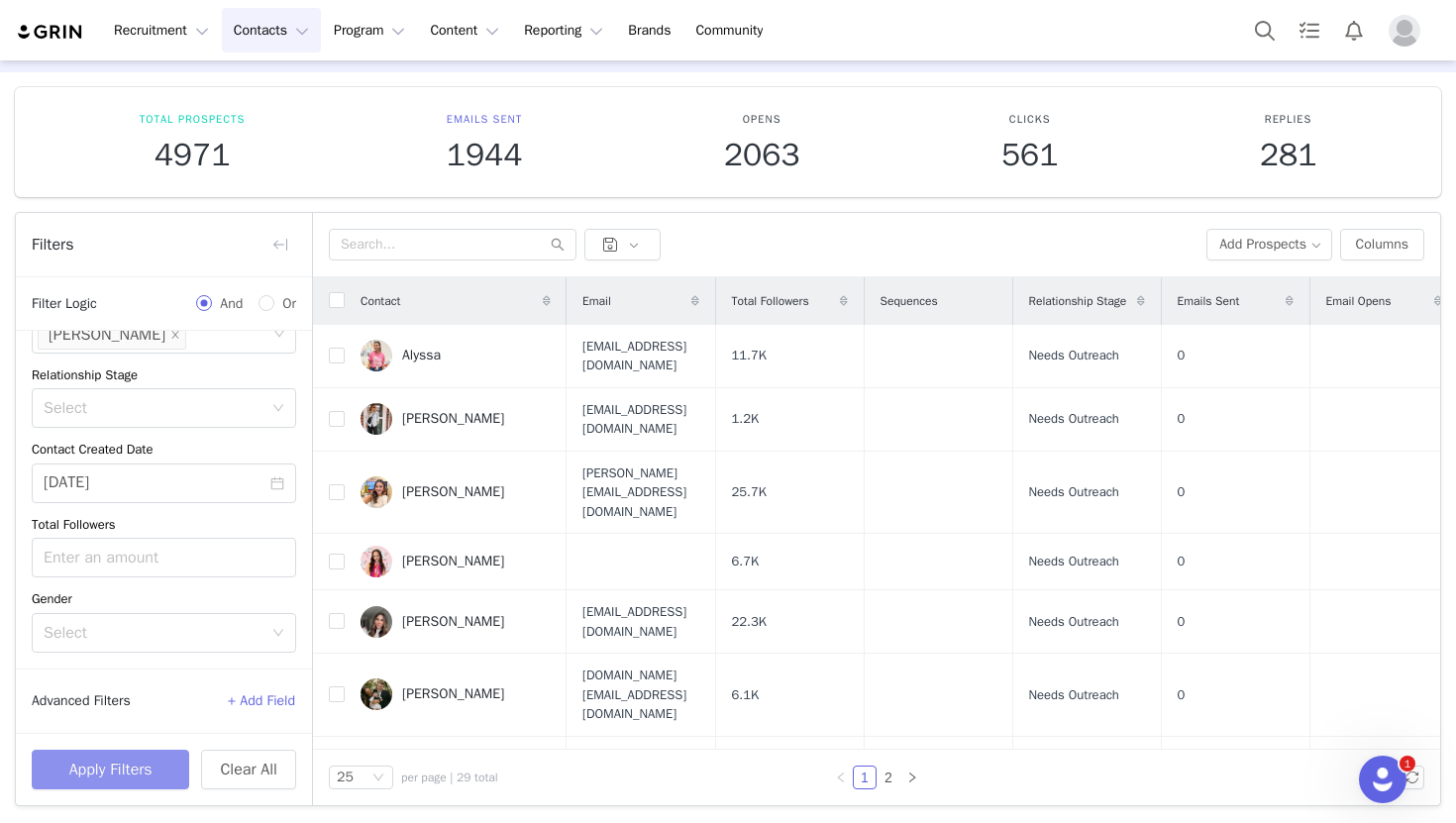 scroll, scrollTop: 280, scrollLeft: 0, axis: vertical 